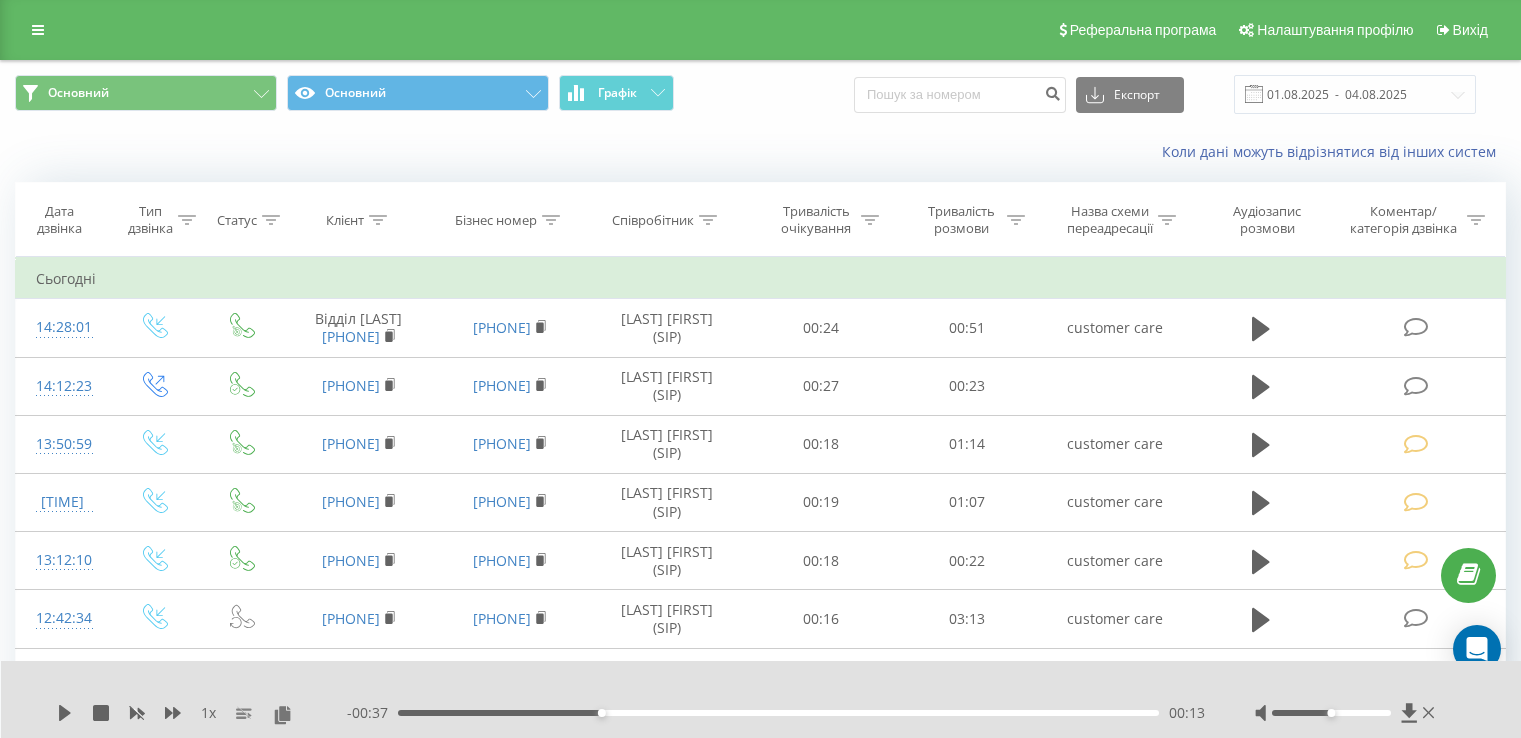 scroll, scrollTop: 0, scrollLeft: 0, axis: both 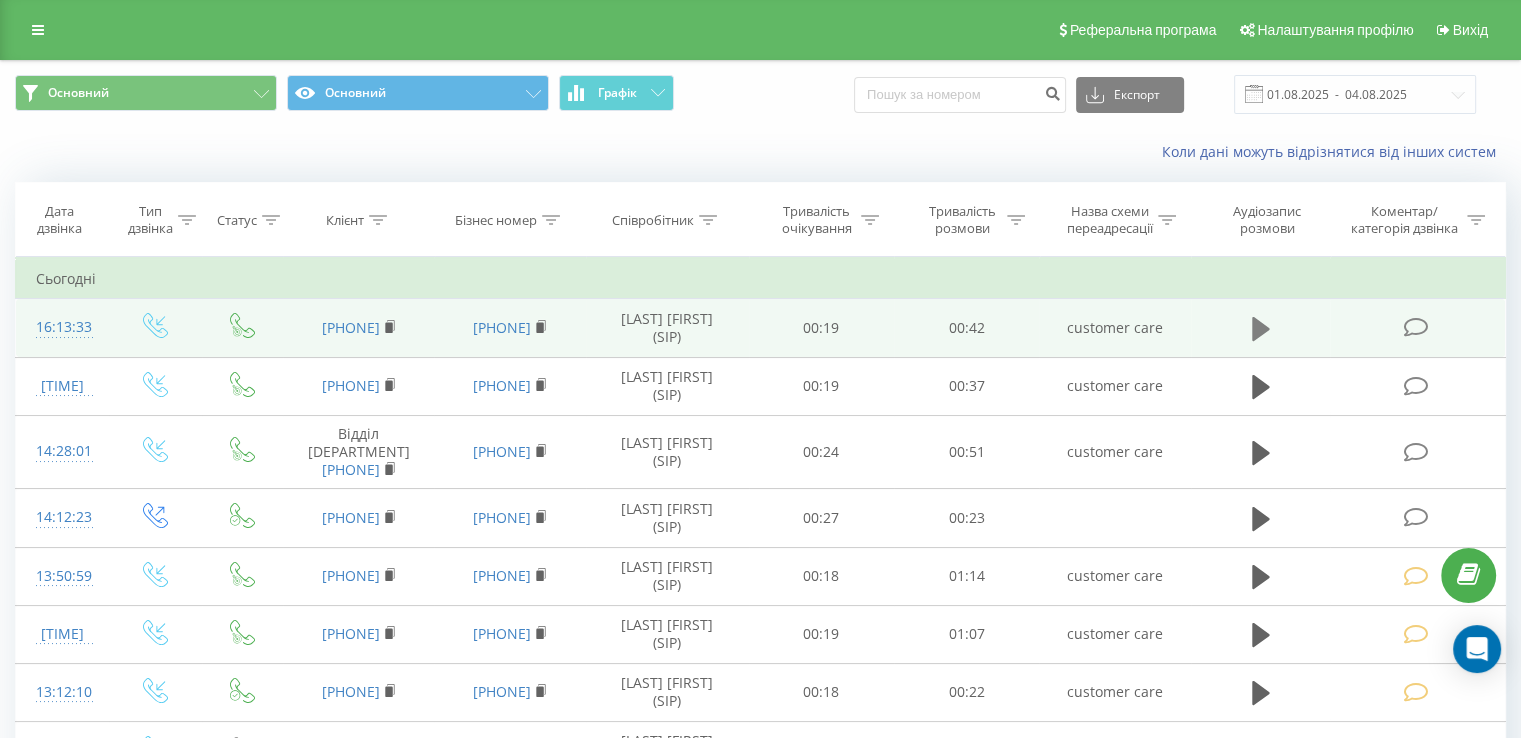 click 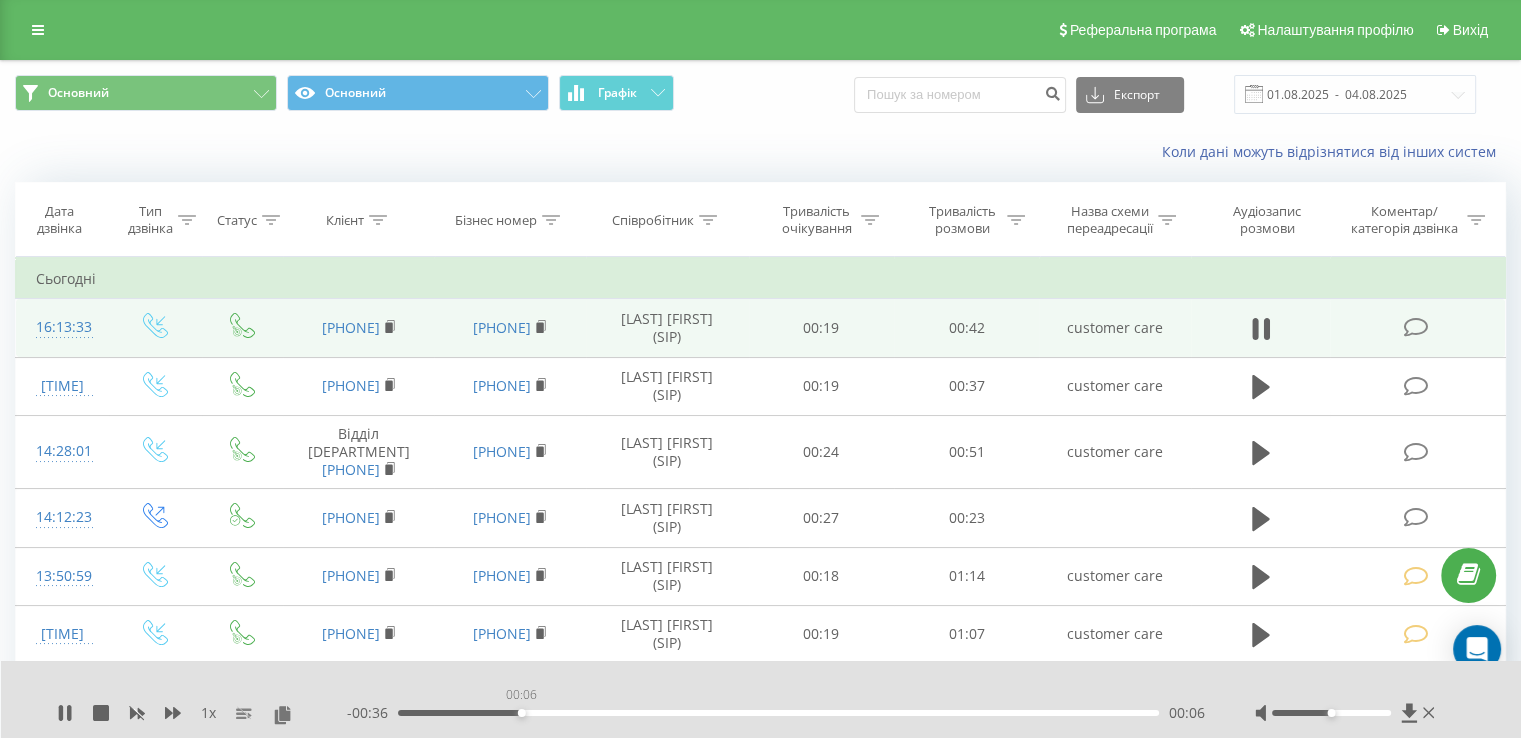 click on "00:06" at bounding box center [778, 713] 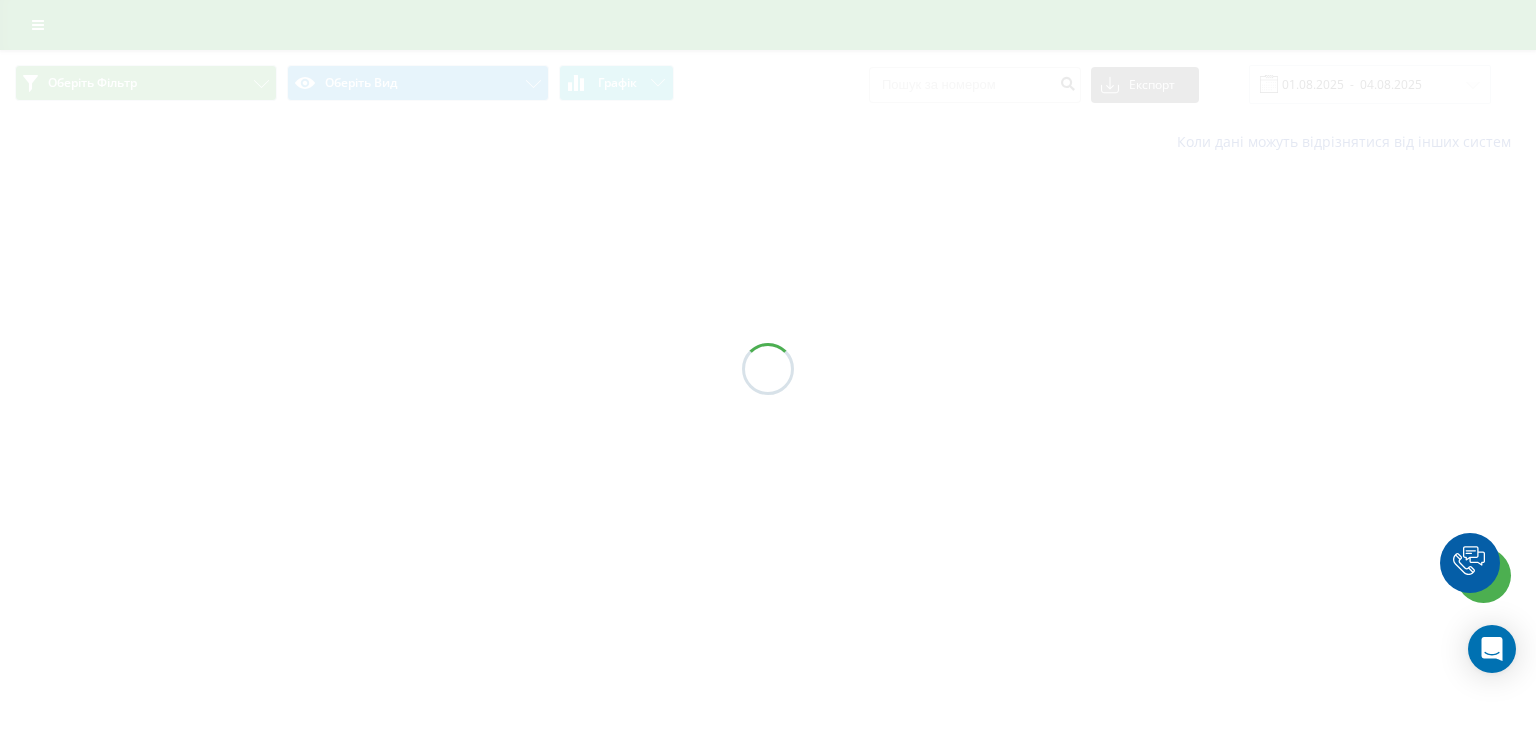 scroll, scrollTop: 0, scrollLeft: 0, axis: both 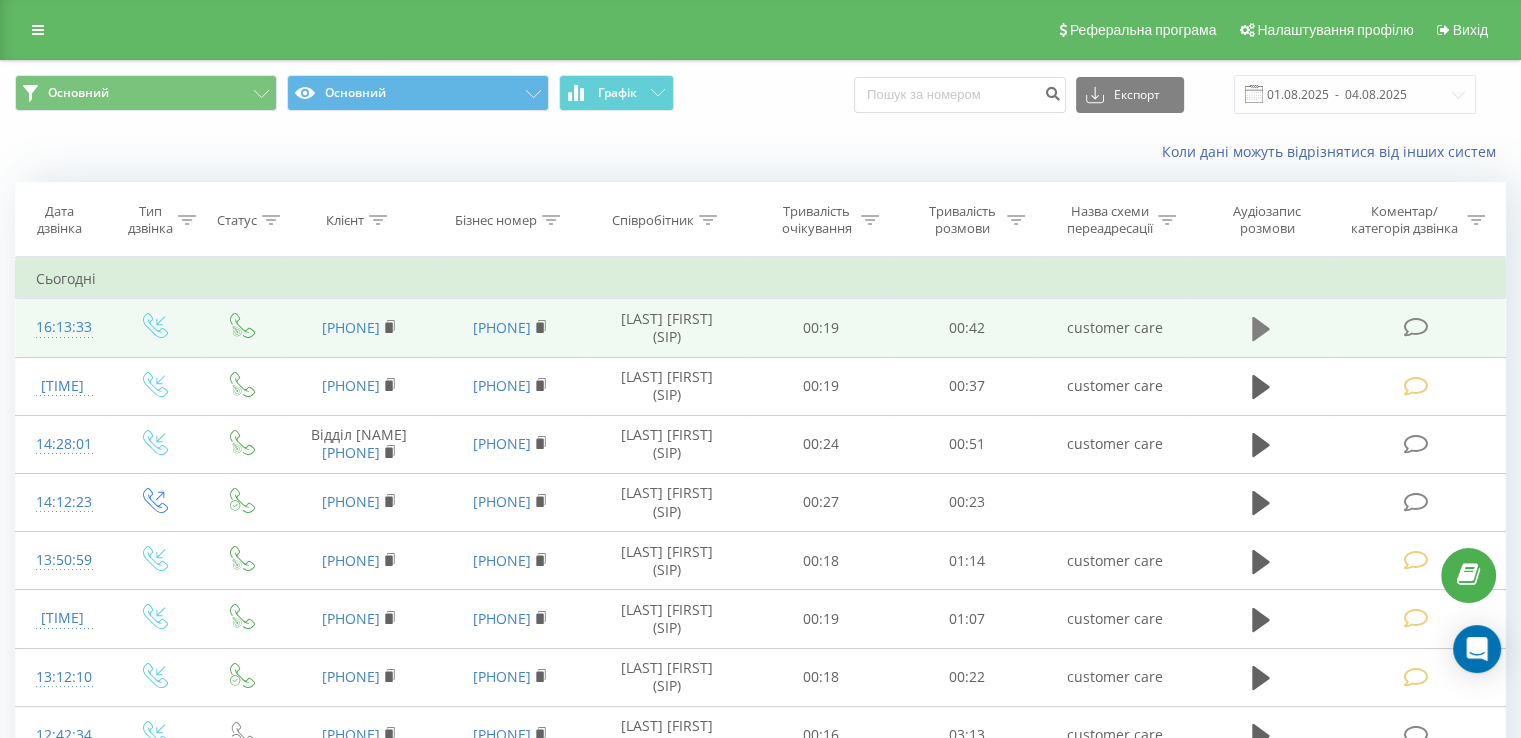 click at bounding box center [1261, 329] 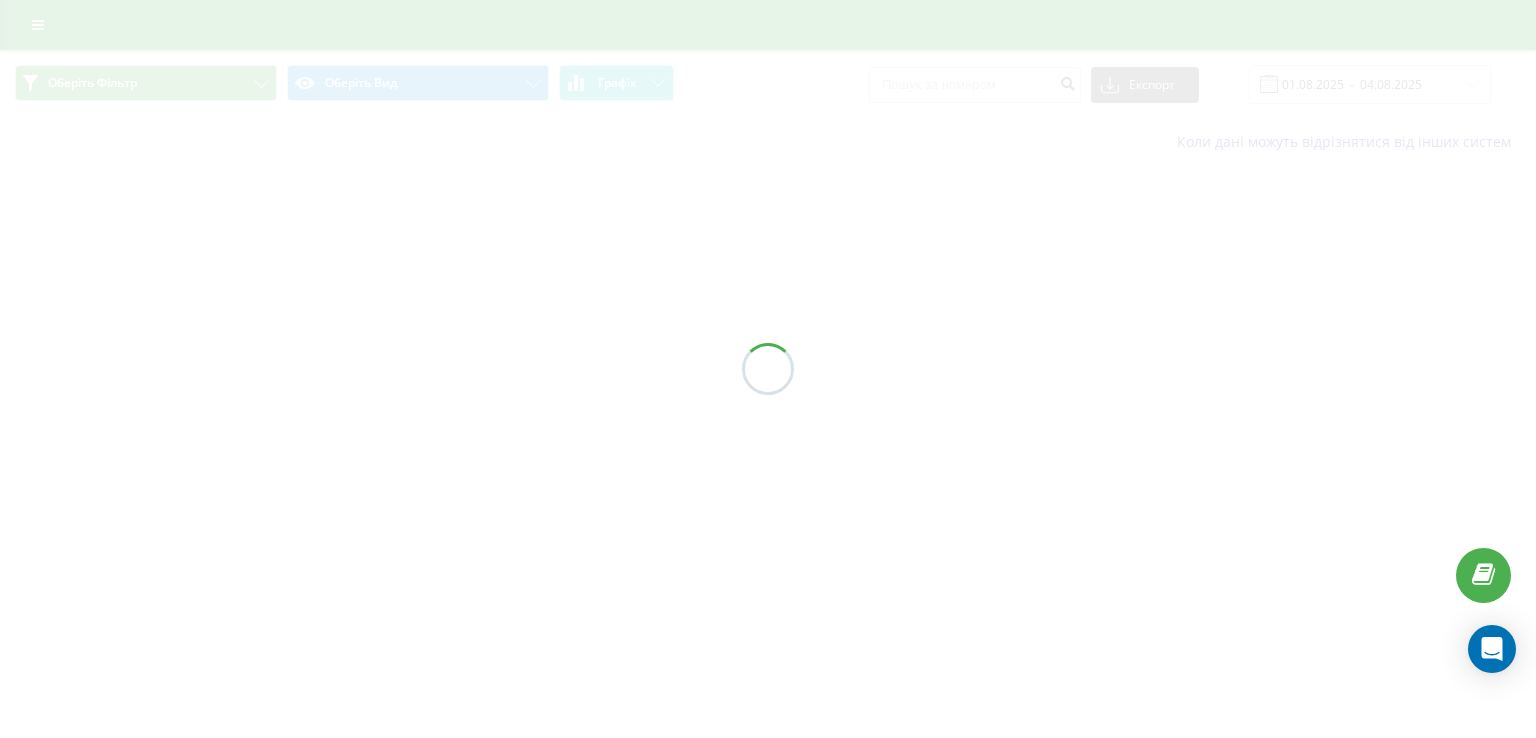 scroll, scrollTop: 0, scrollLeft: 0, axis: both 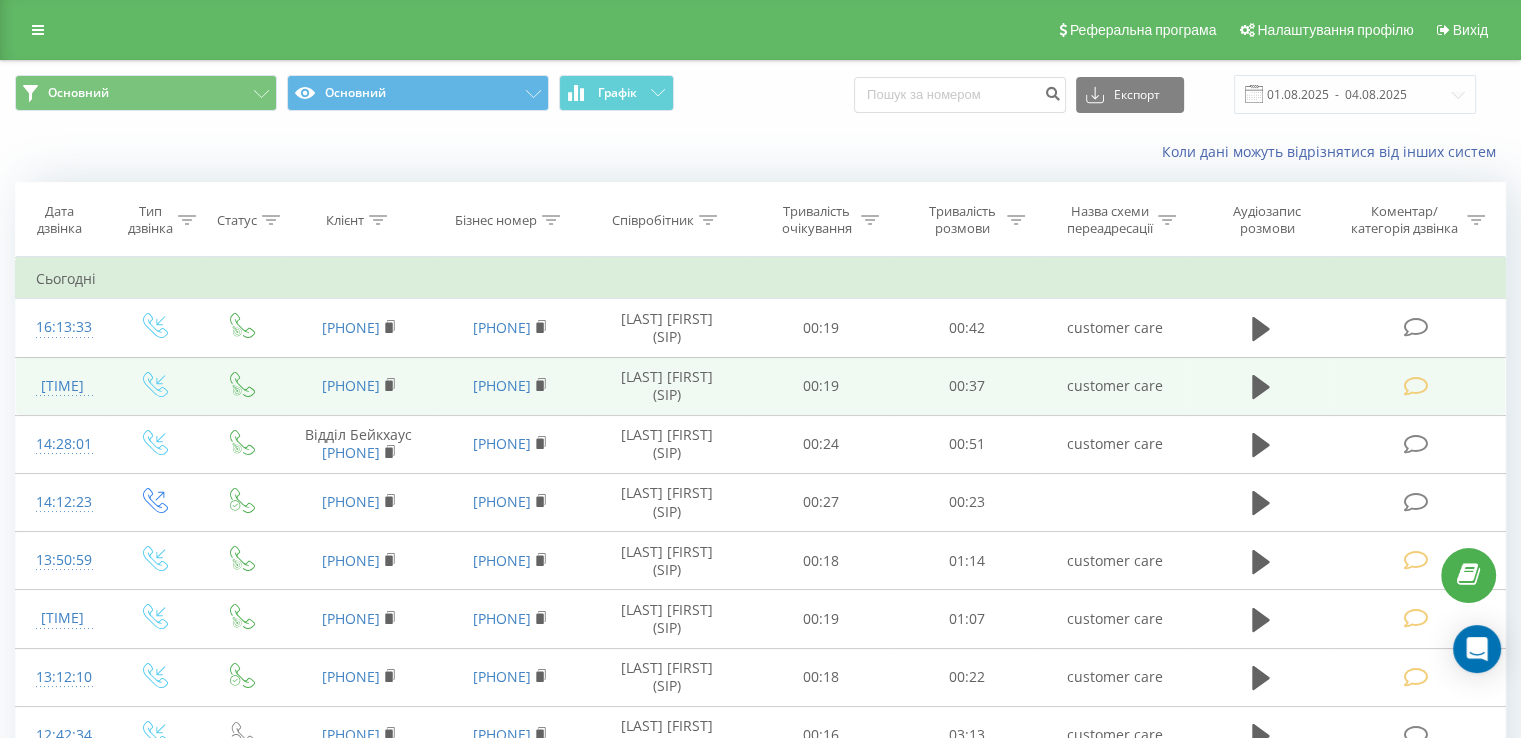 drag, startPoint x: 1259, startPoint y: 329, endPoint x: 1153, endPoint y: 362, distance: 111.01801 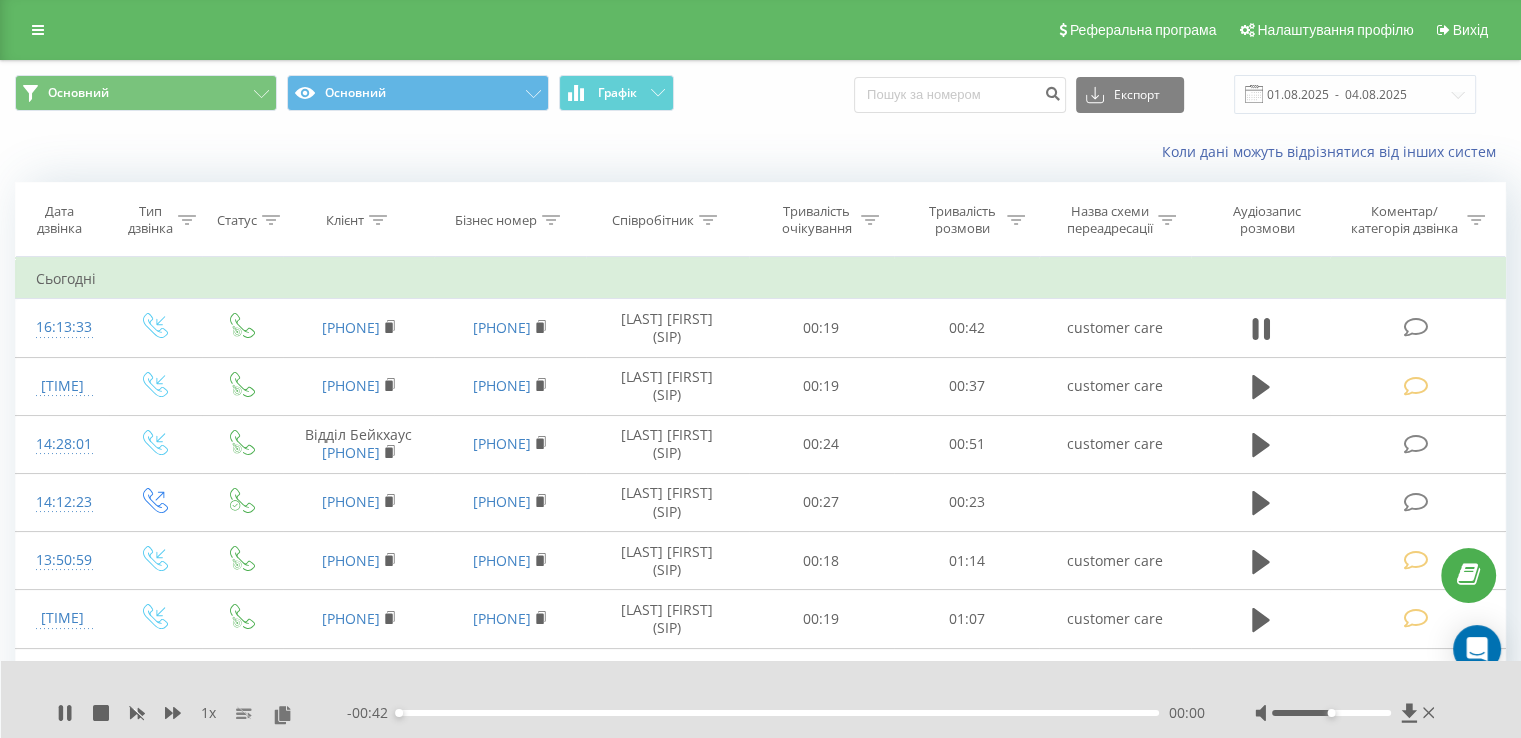 click on "00:00" at bounding box center [778, 713] 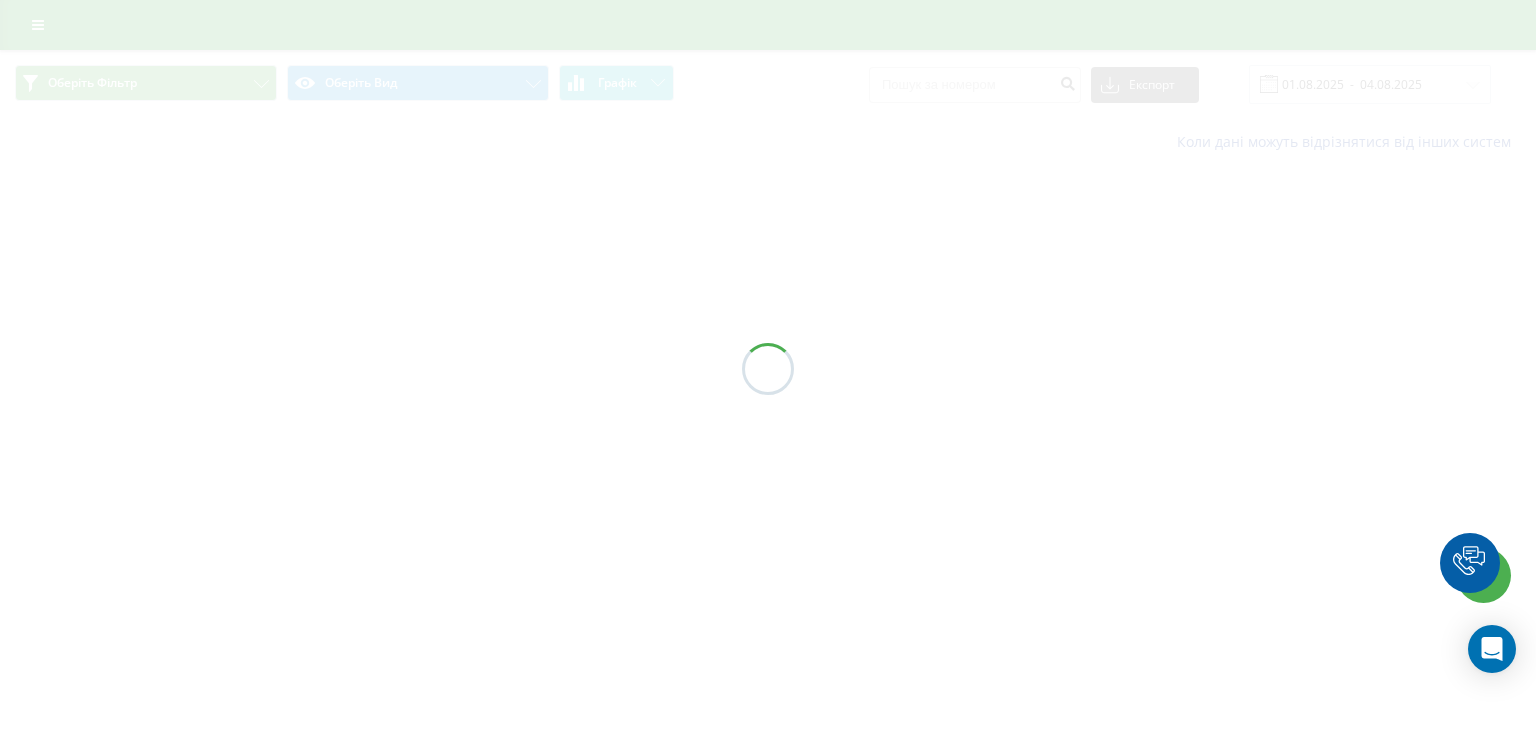 scroll, scrollTop: 0, scrollLeft: 0, axis: both 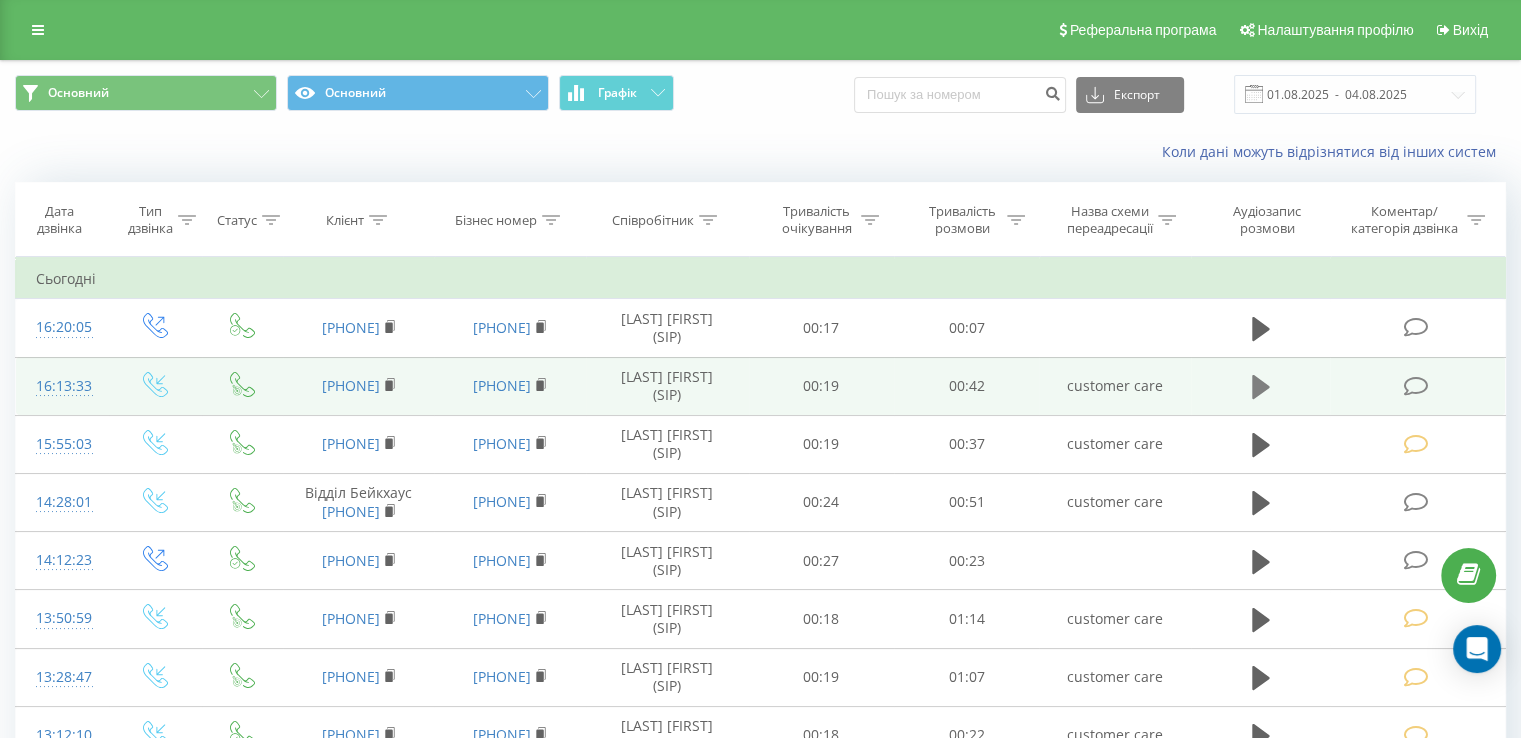 click 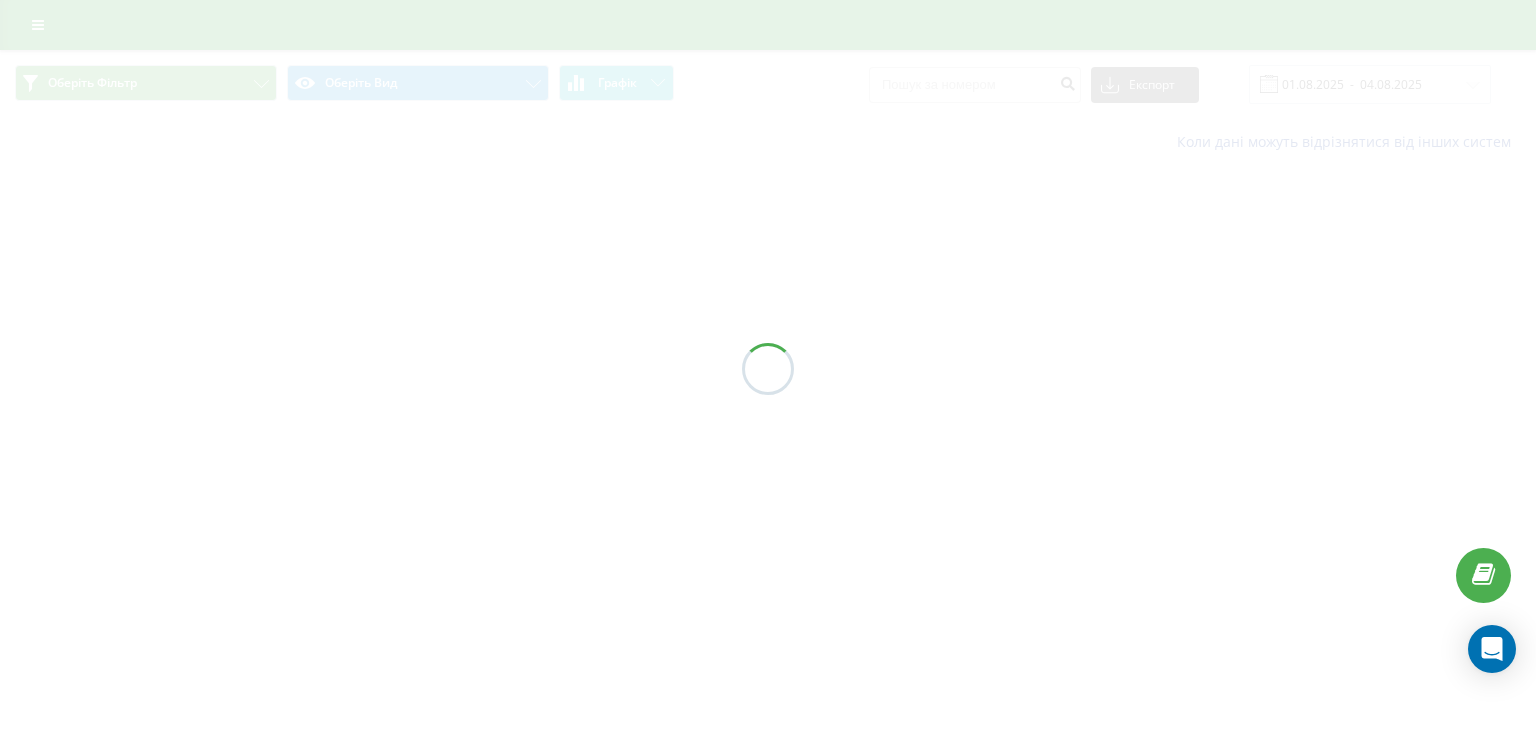 scroll, scrollTop: 0, scrollLeft: 0, axis: both 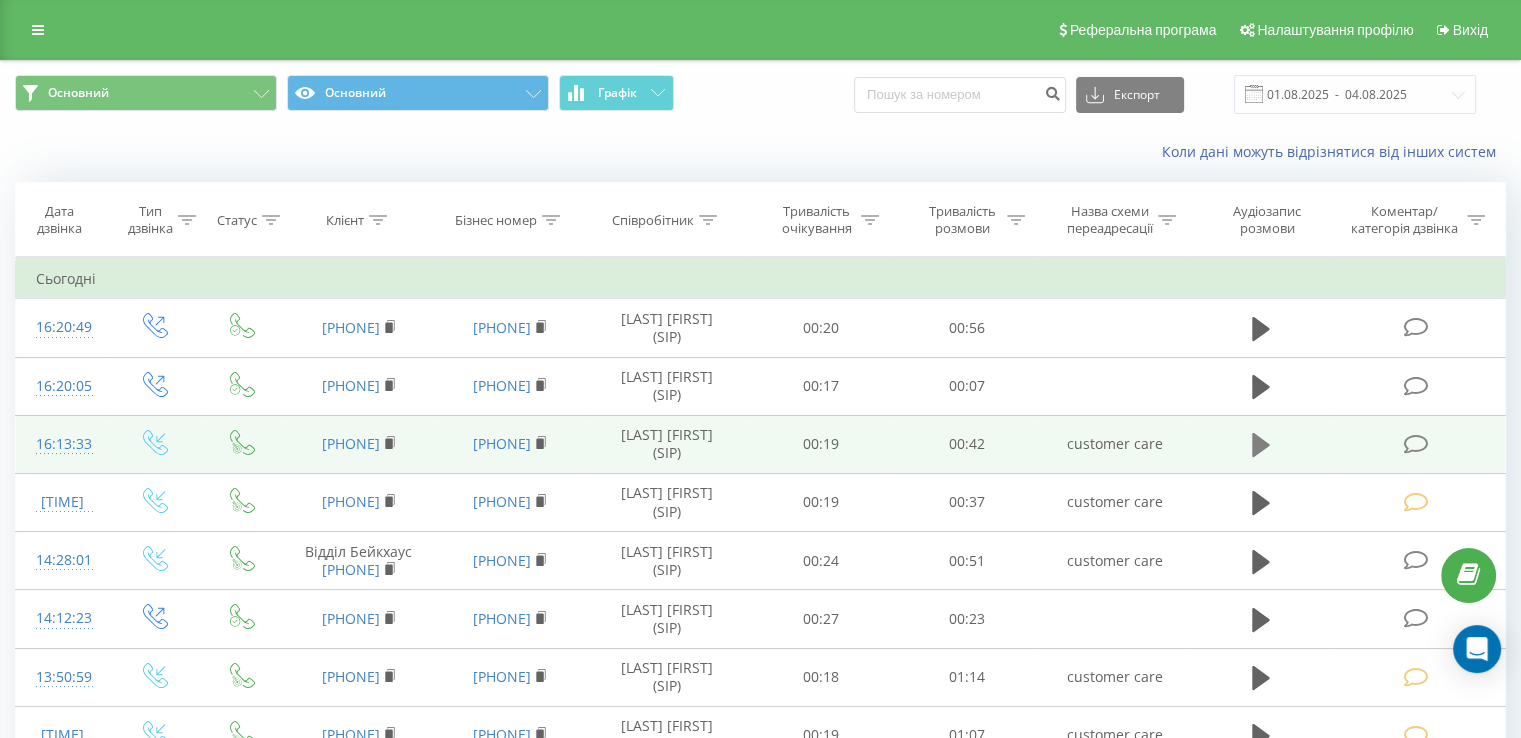 click 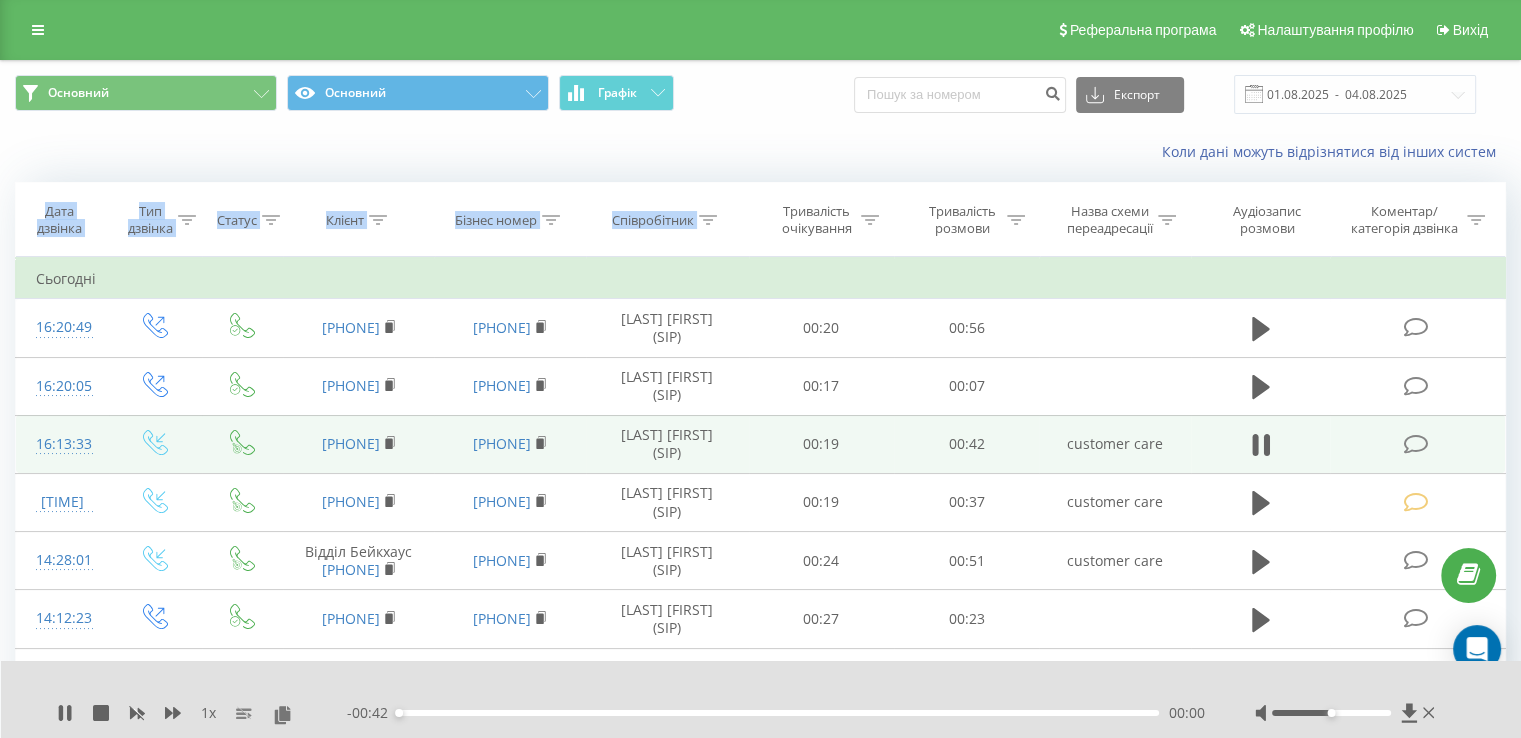 drag, startPoint x: 1253, startPoint y: 444, endPoint x: 756, endPoint y: 182, distance: 561.83 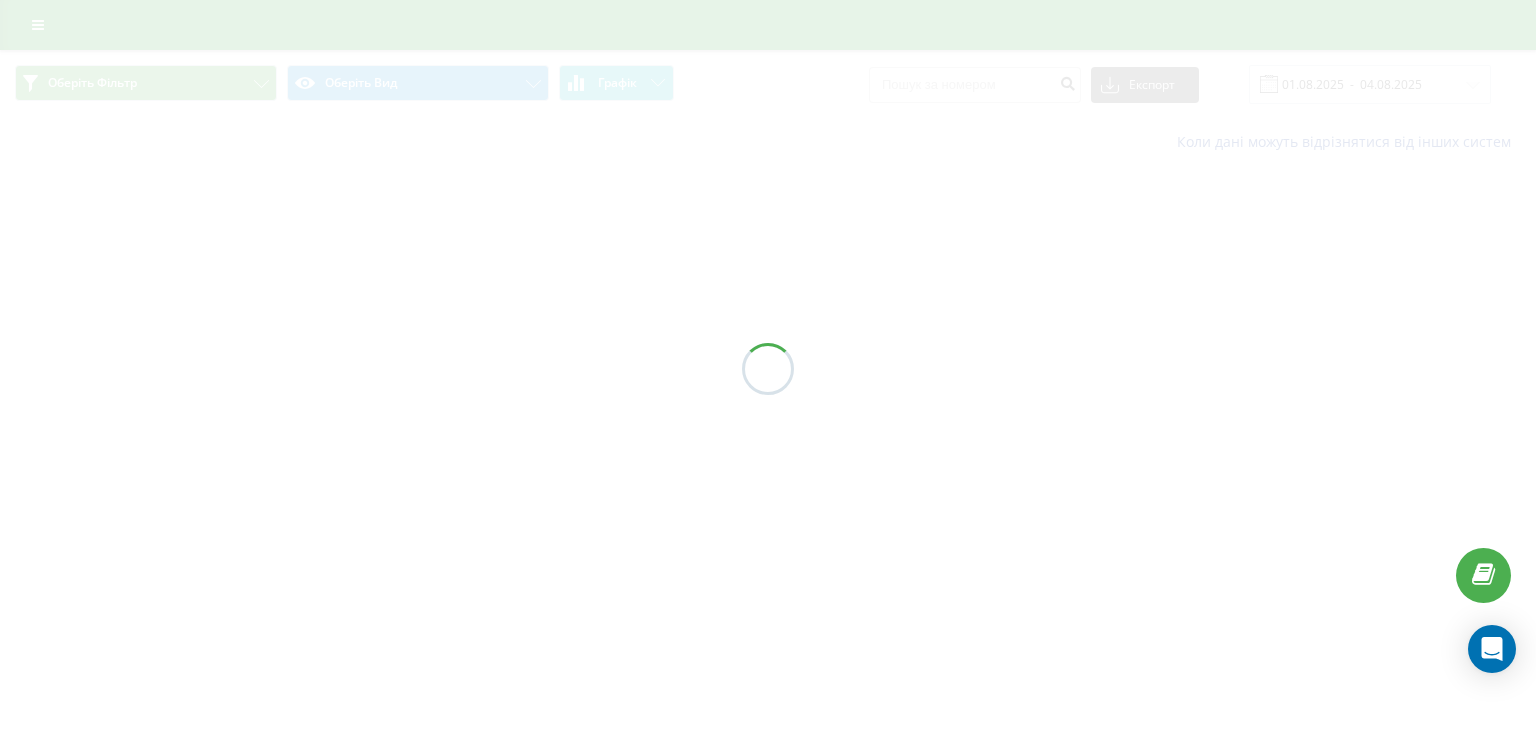 scroll, scrollTop: 0, scrollLeft: 0, axis: both 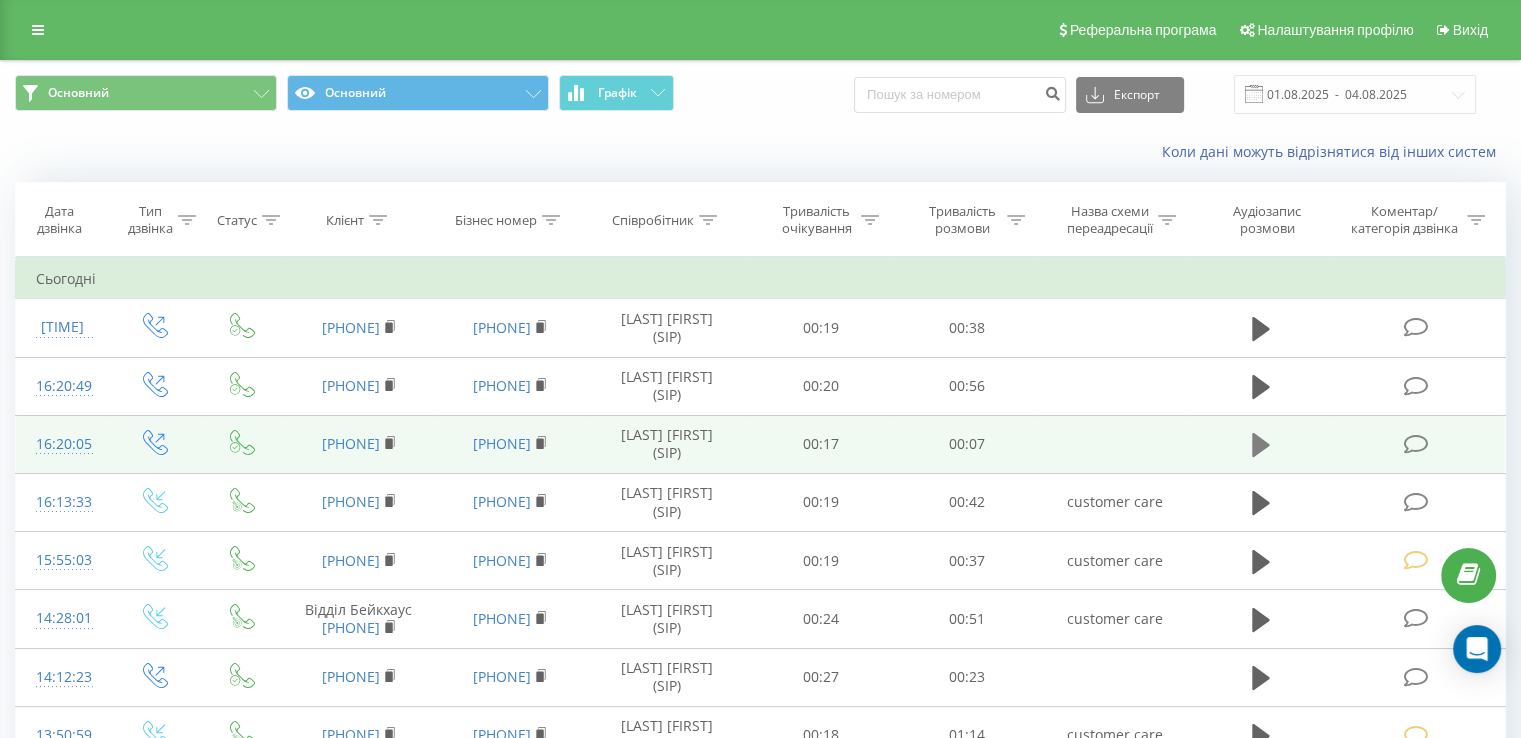 click 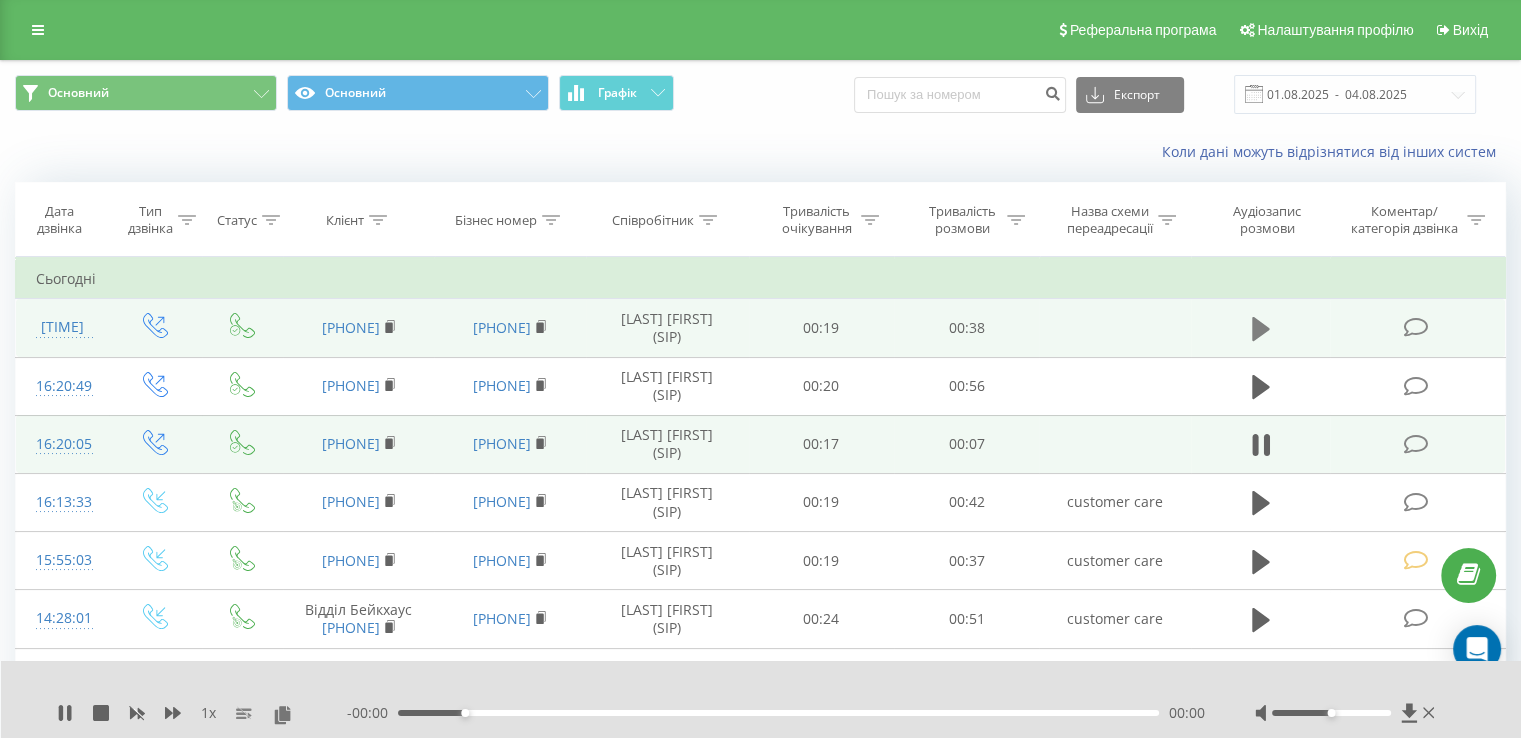 click 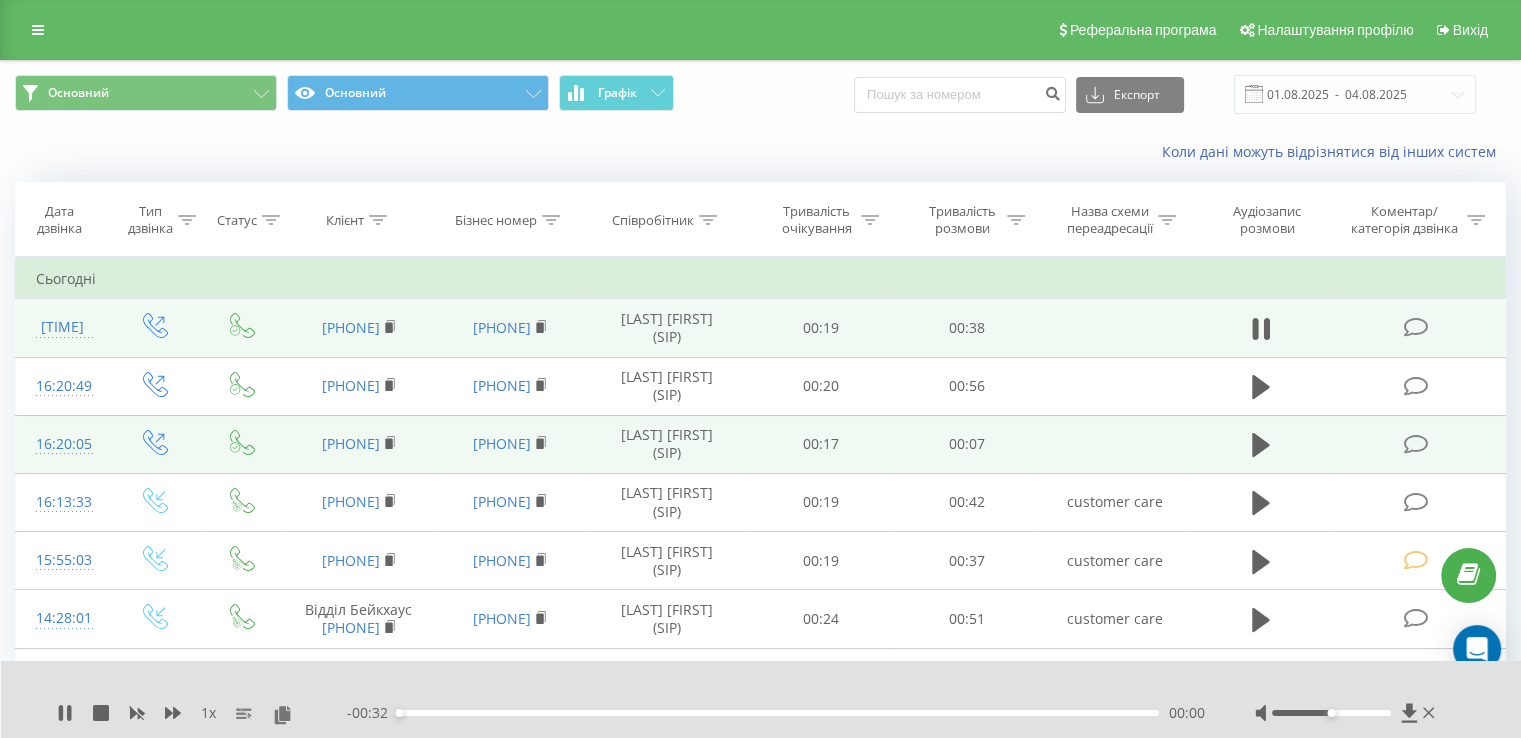 click at bounding box center [1415, 327] 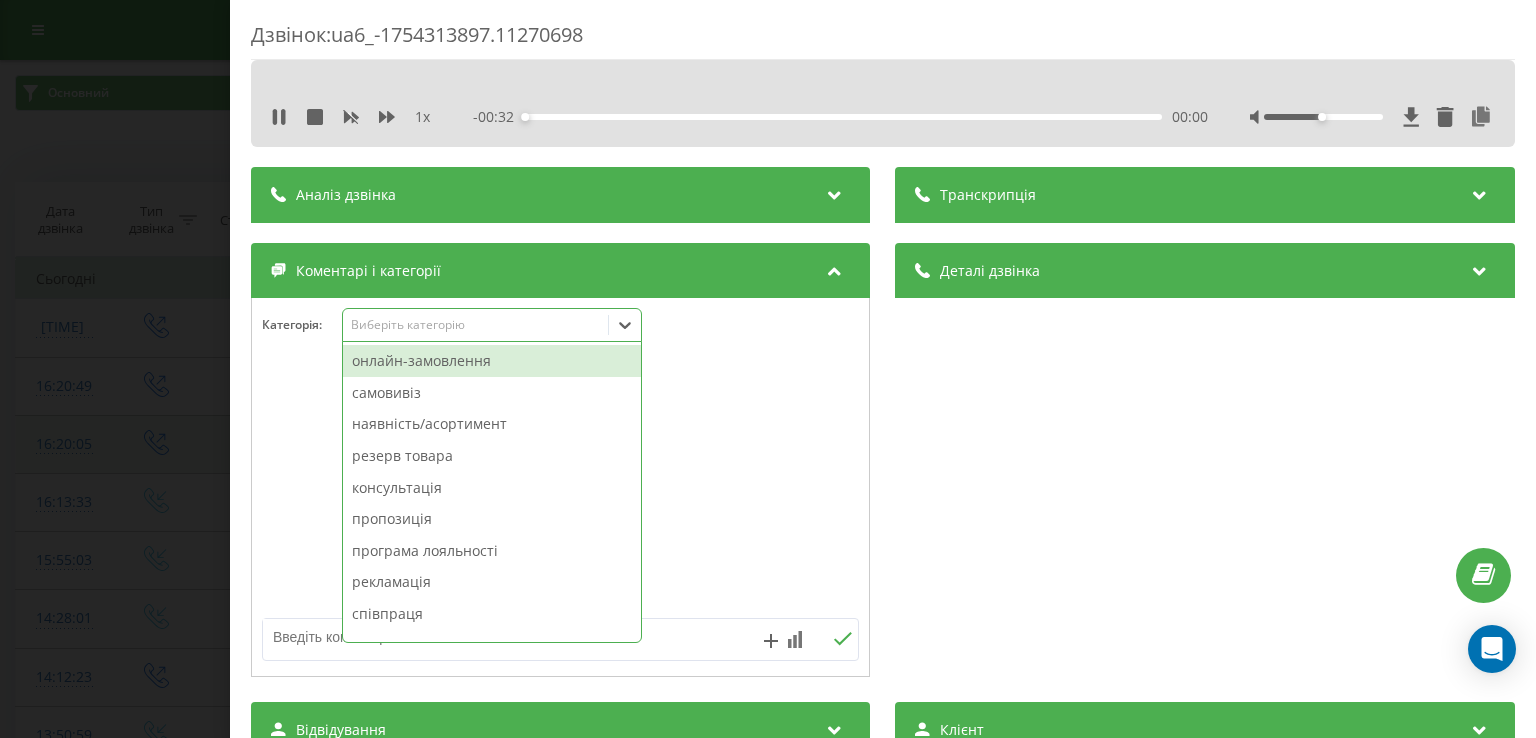 click on "Виберіть категорію" at bounding box center (476, 325) 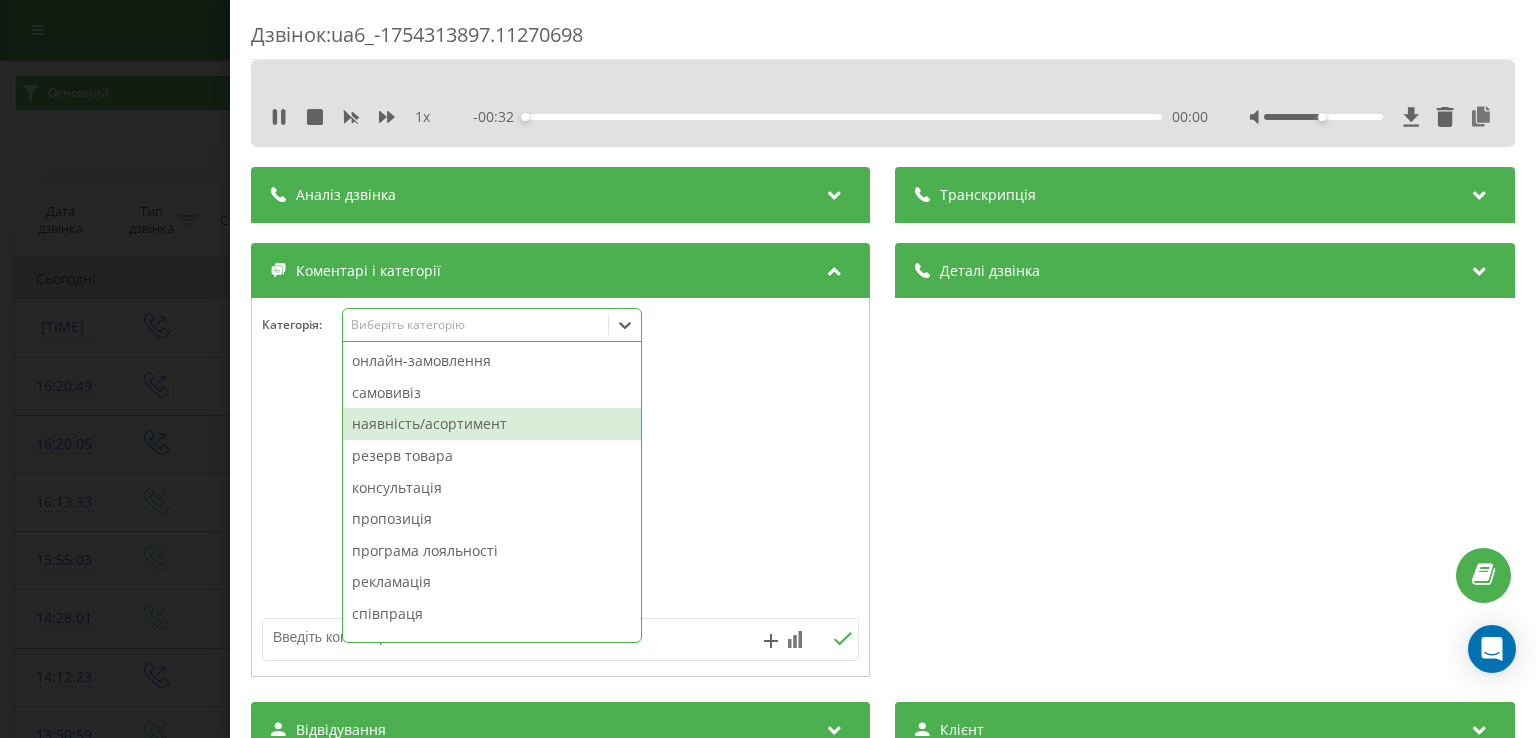 click on "наявність/асортимент" at bounding box center [492, 424] 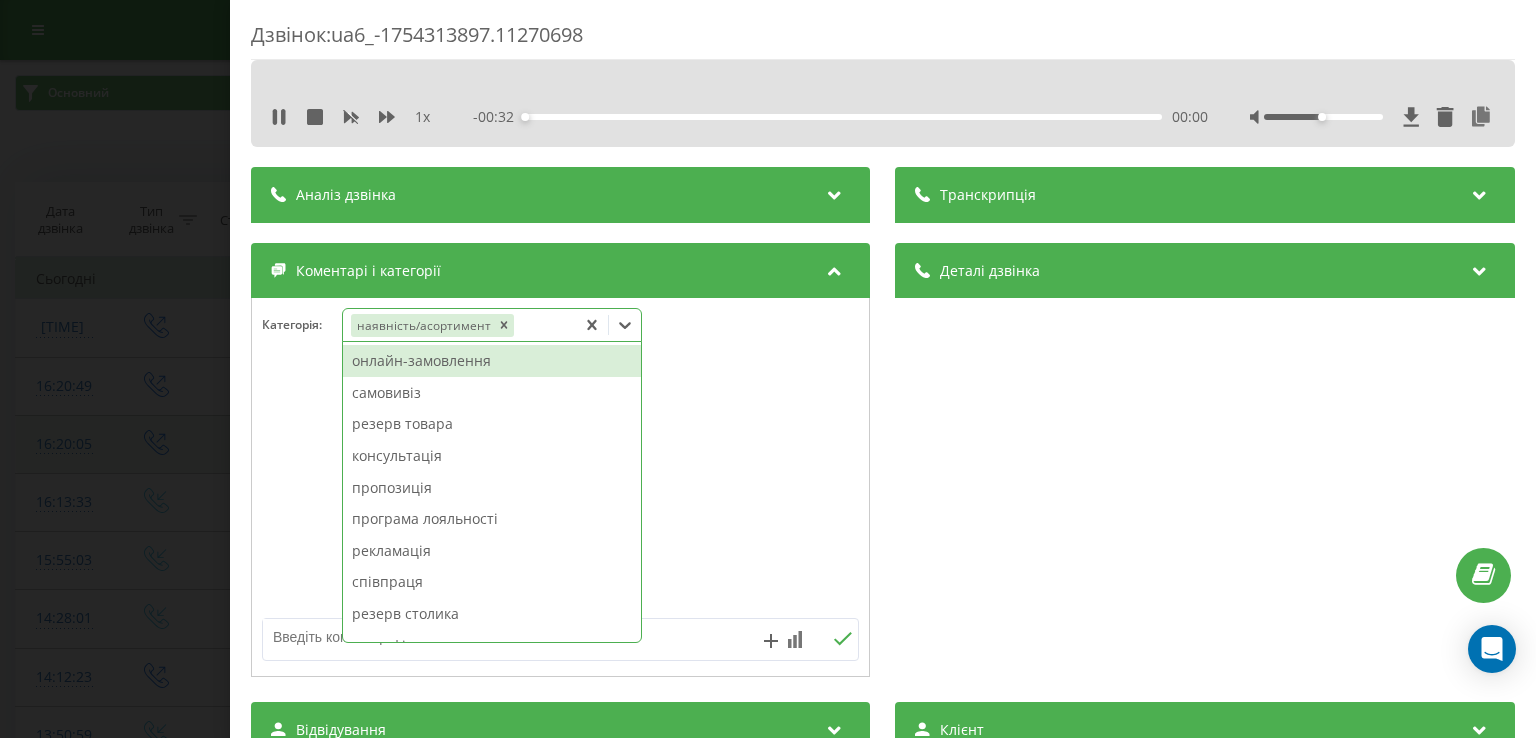 click on "Дзвінок :  ua6_-1754313897.11270698   1 x  - 00:32 00:00   00:00   Транскрипція Для AI-аналізу майбутніх дзвінків  налаштуйте та активуйте профіль на сторінці . Якщо профіль вже є і дзвінок відповідає його умовам, оновіть сторінку через 10 хвилин - AI аналізує поточний дзвінок. Аналіз дзвінка Для AI-аналізу майбутніх дзвінків  налаштуйте та активуйте профіль на сторінці . Якщо профіль вже є і дзвінок відповідає його умовам, оновіть сторінку через 10 хвилин - AI аналізує поточний дзвінок. Деталі дзвінка Загальне Дата дзвінка 2025-08-04 16:24:57 Тип дзвінка Вихідний Статус дзвінка Успішний 380999999075" at bounding box center (768, 369) 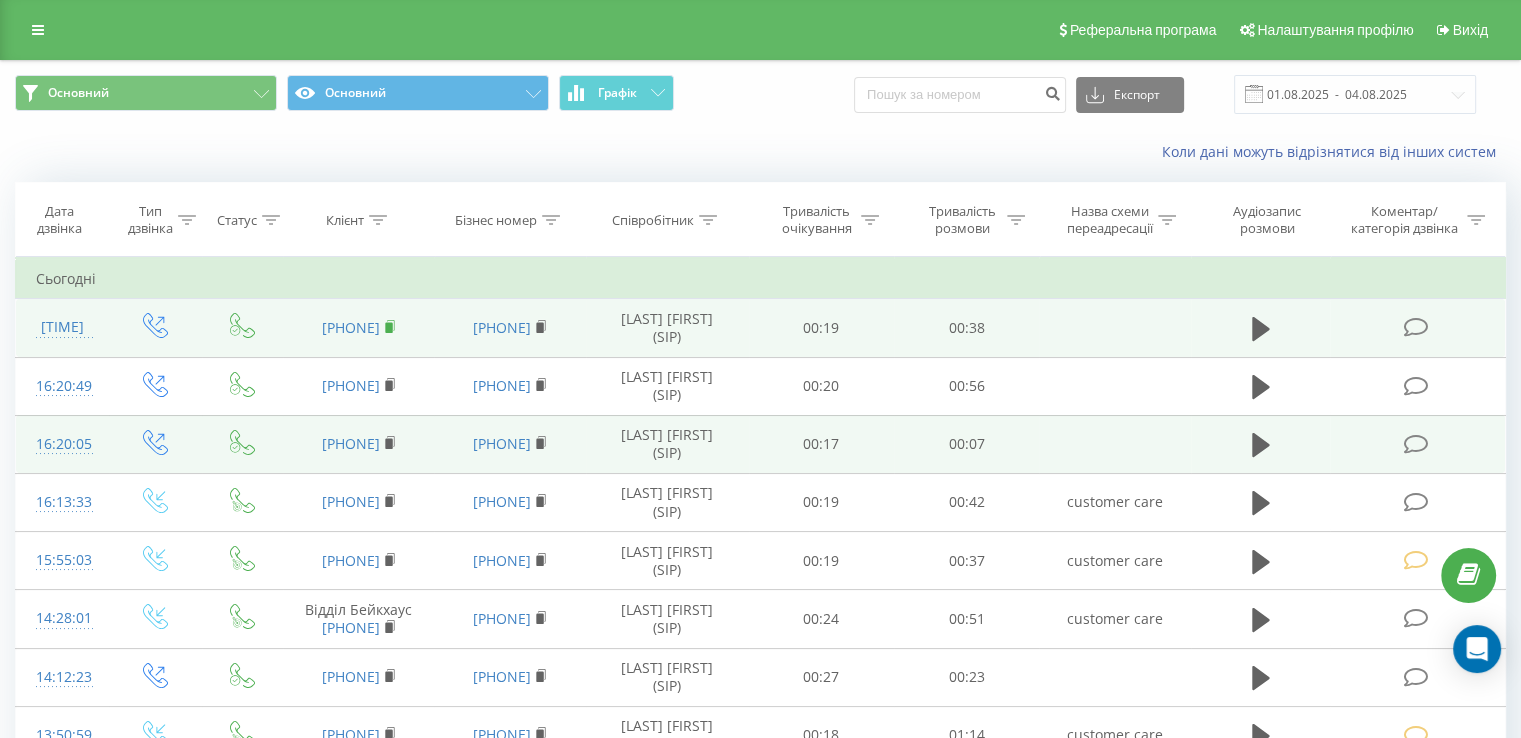 click 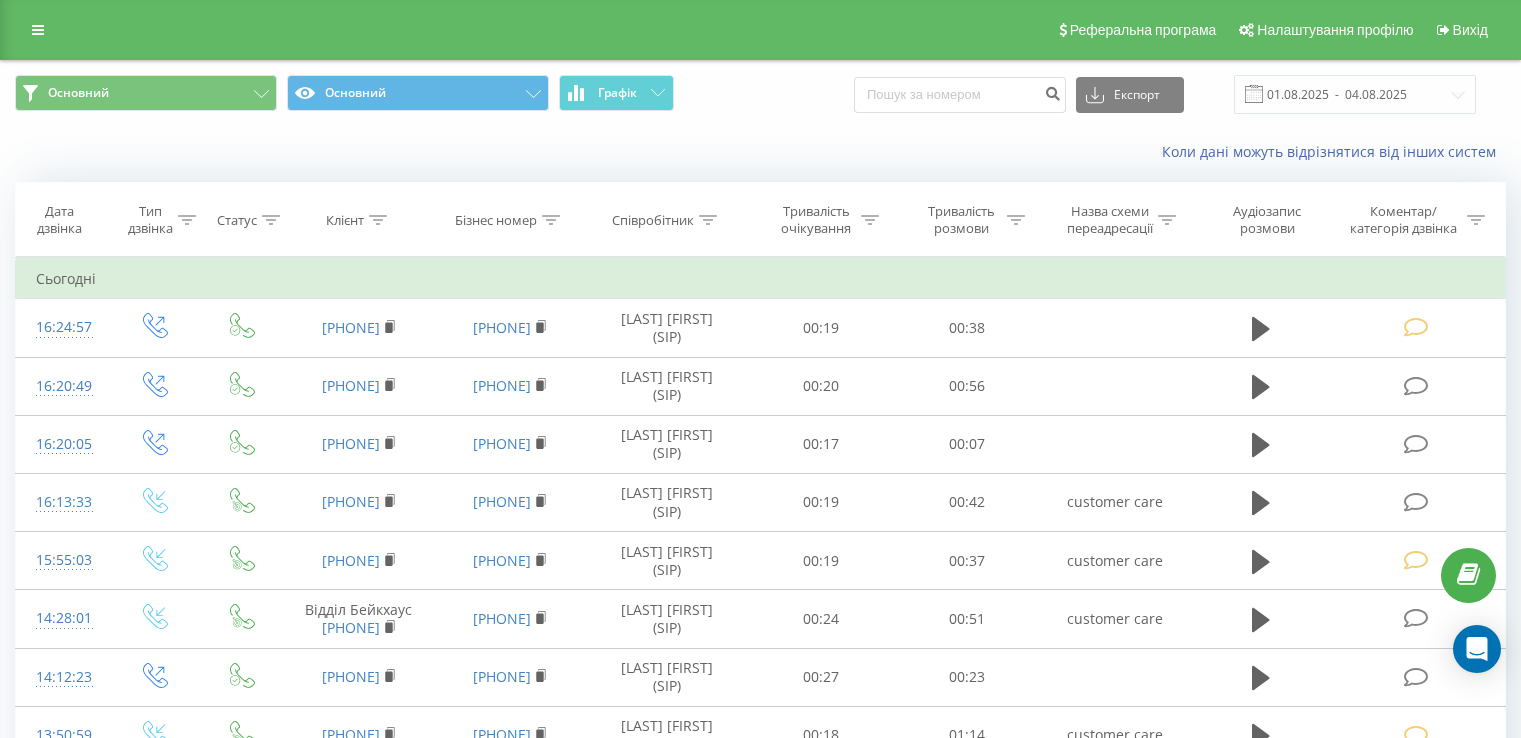 scroll, scrollTop: 0, scrollLeft: 0, axis: both 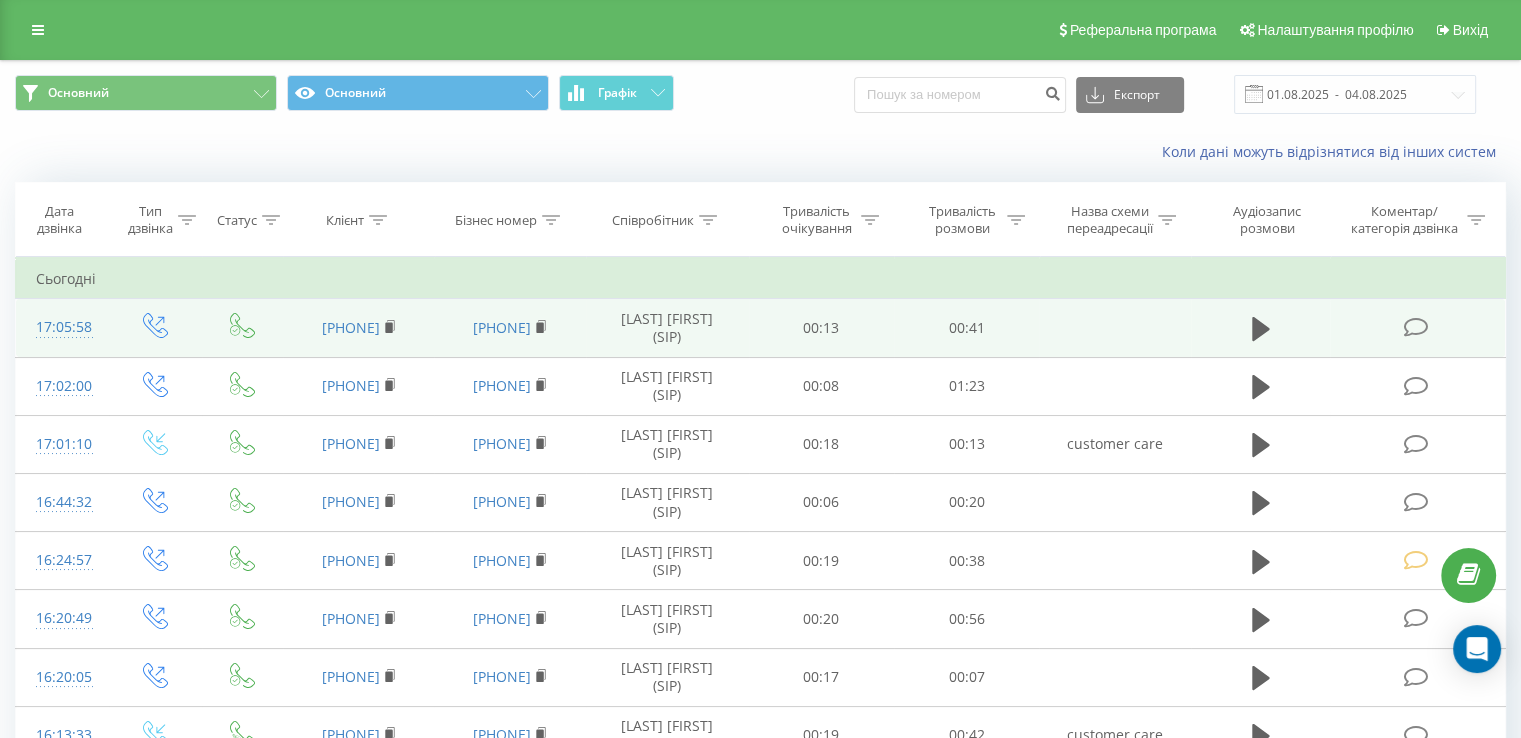click at bounding box center [1415, 327] 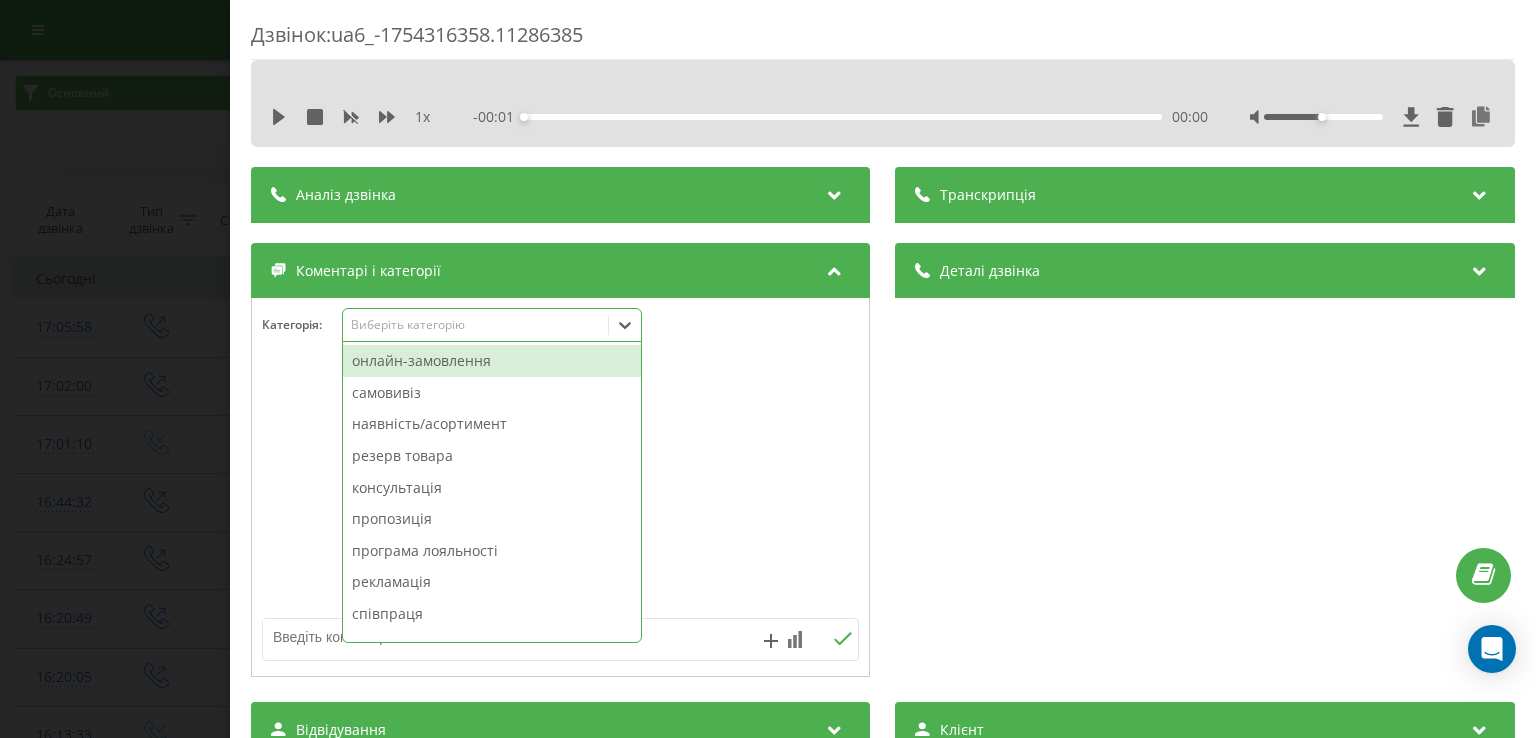 click on "Виберіть категорію" at bounding box center (476, 325) 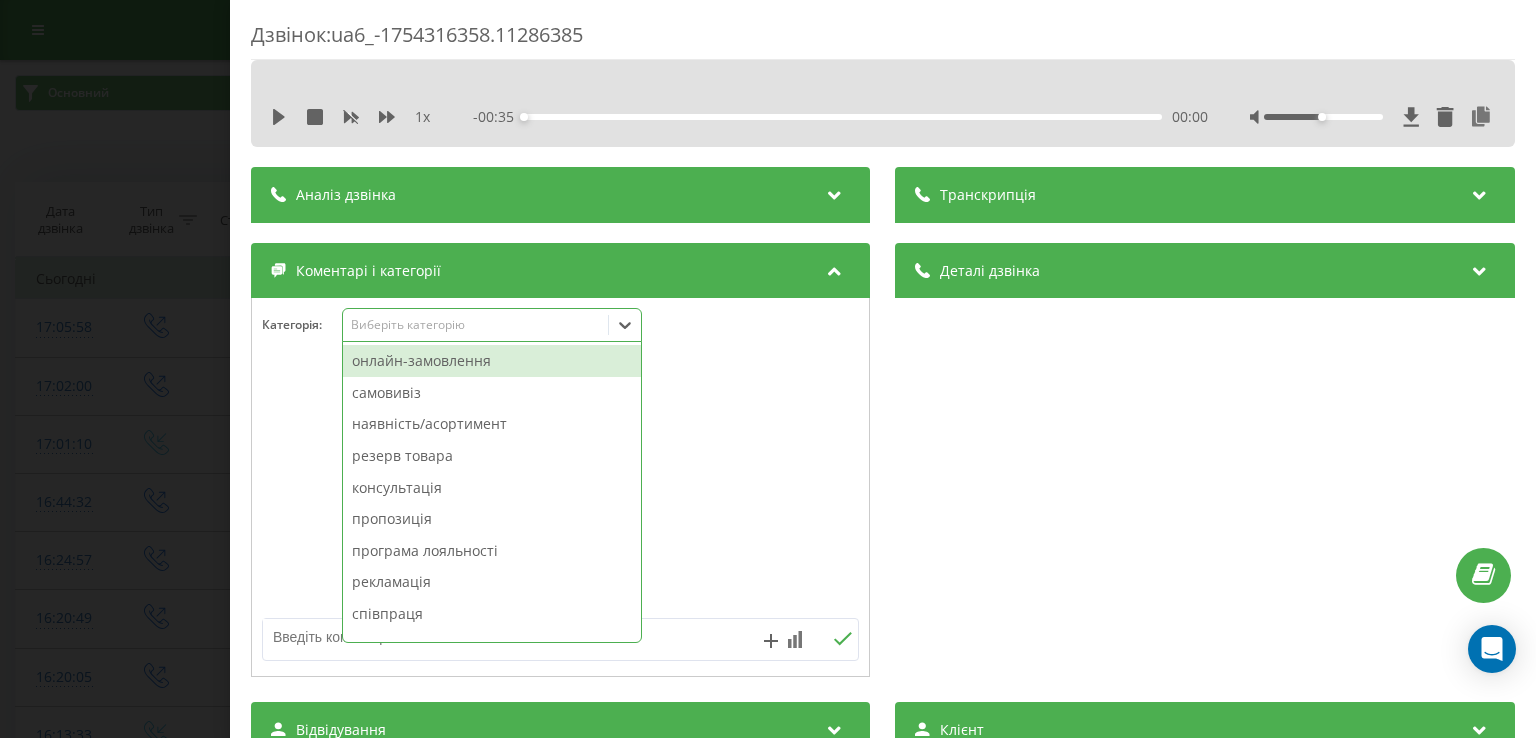 click on "онлайн-замовлення" at bounding box center (492, 361) 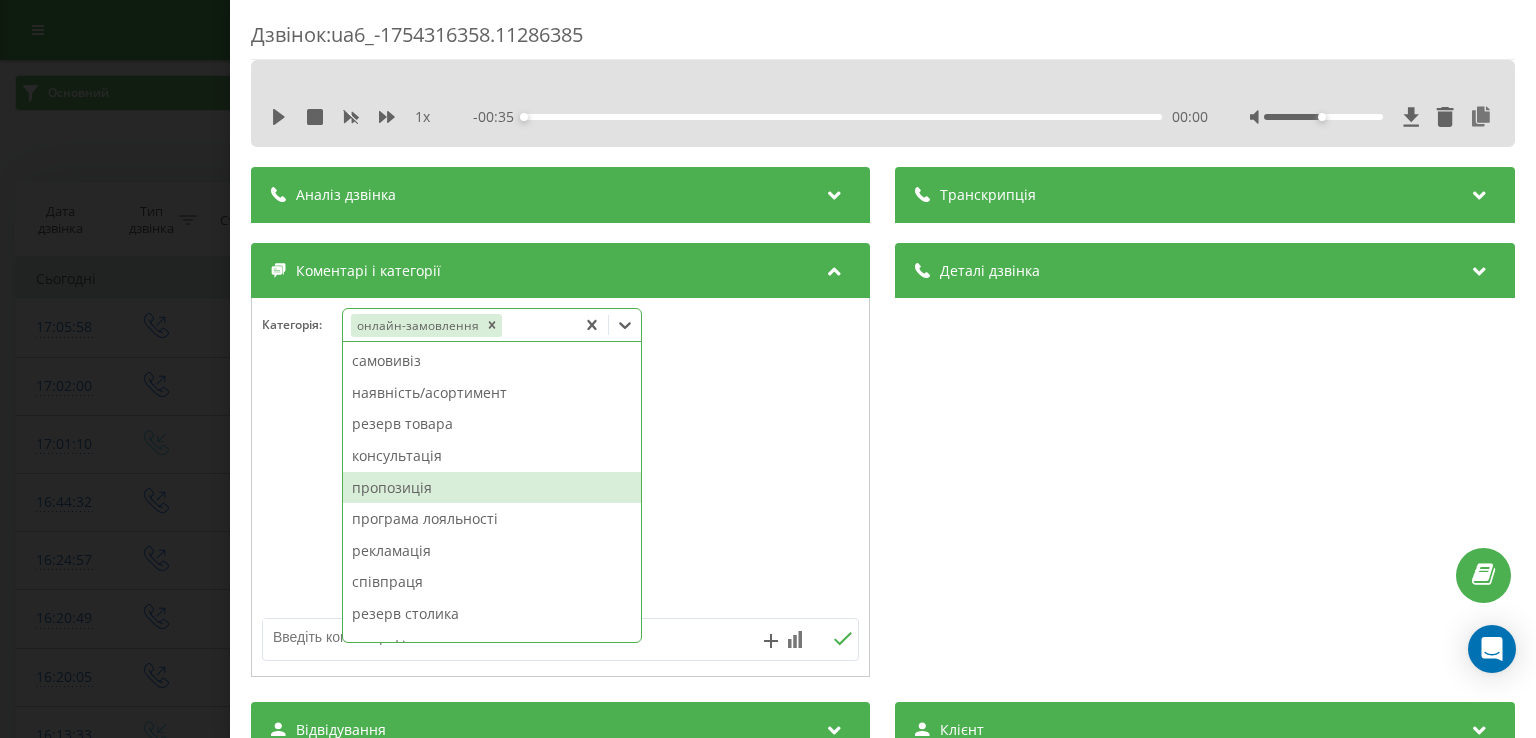 click on "консультація" at bounding box center (492, 456) 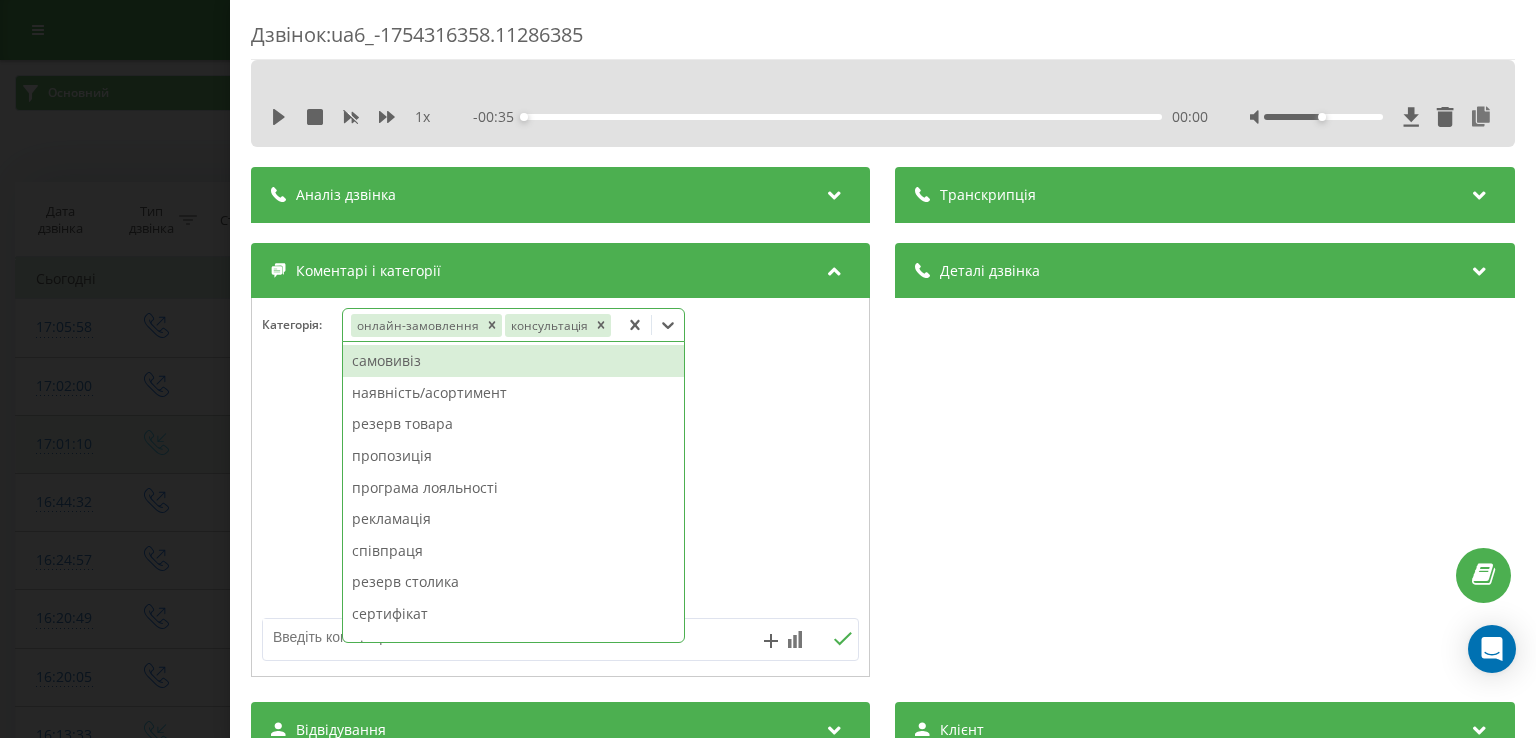 drag, startPoint x: 152, startPoint y: 453, endPoint x: 142, endPoint y: 447, distance: 11.661903 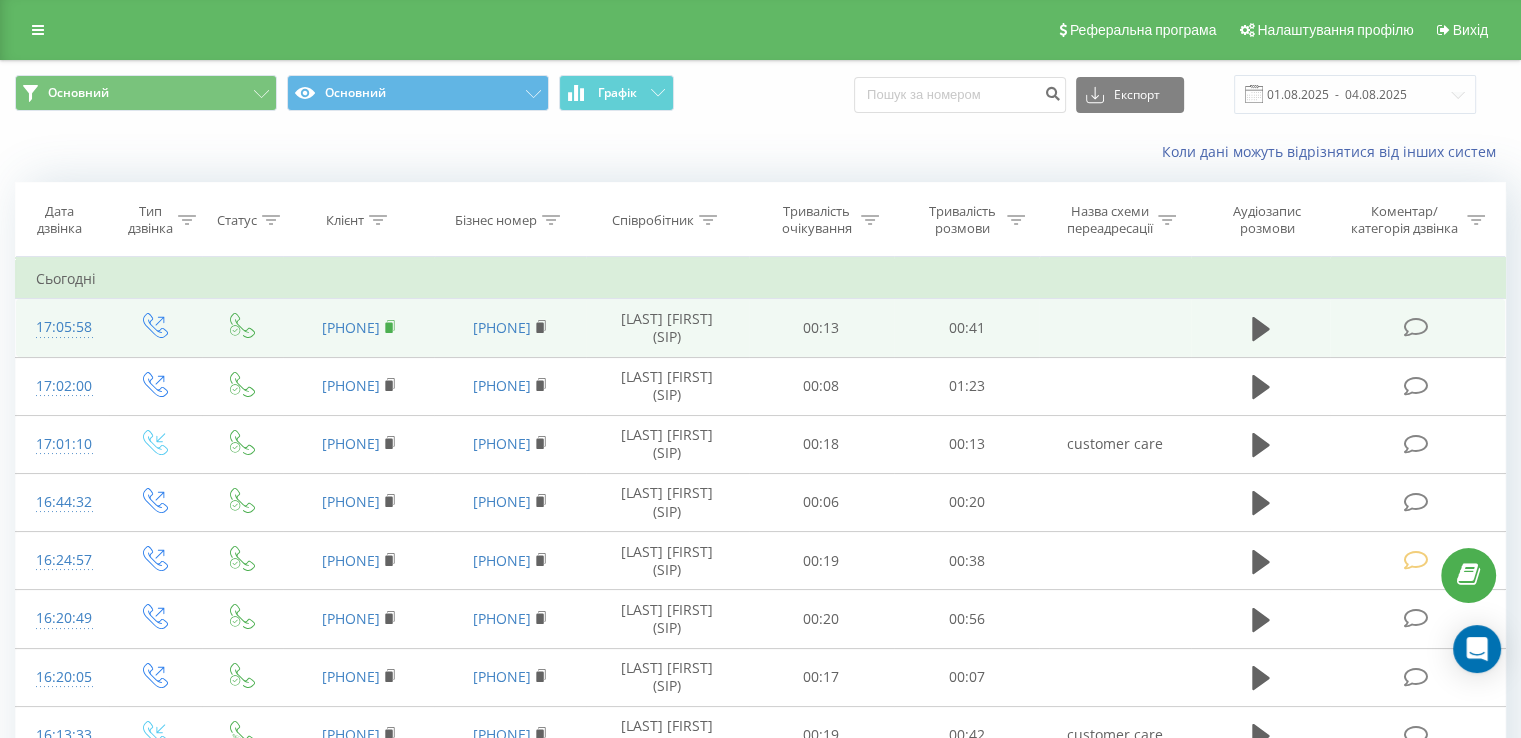 click 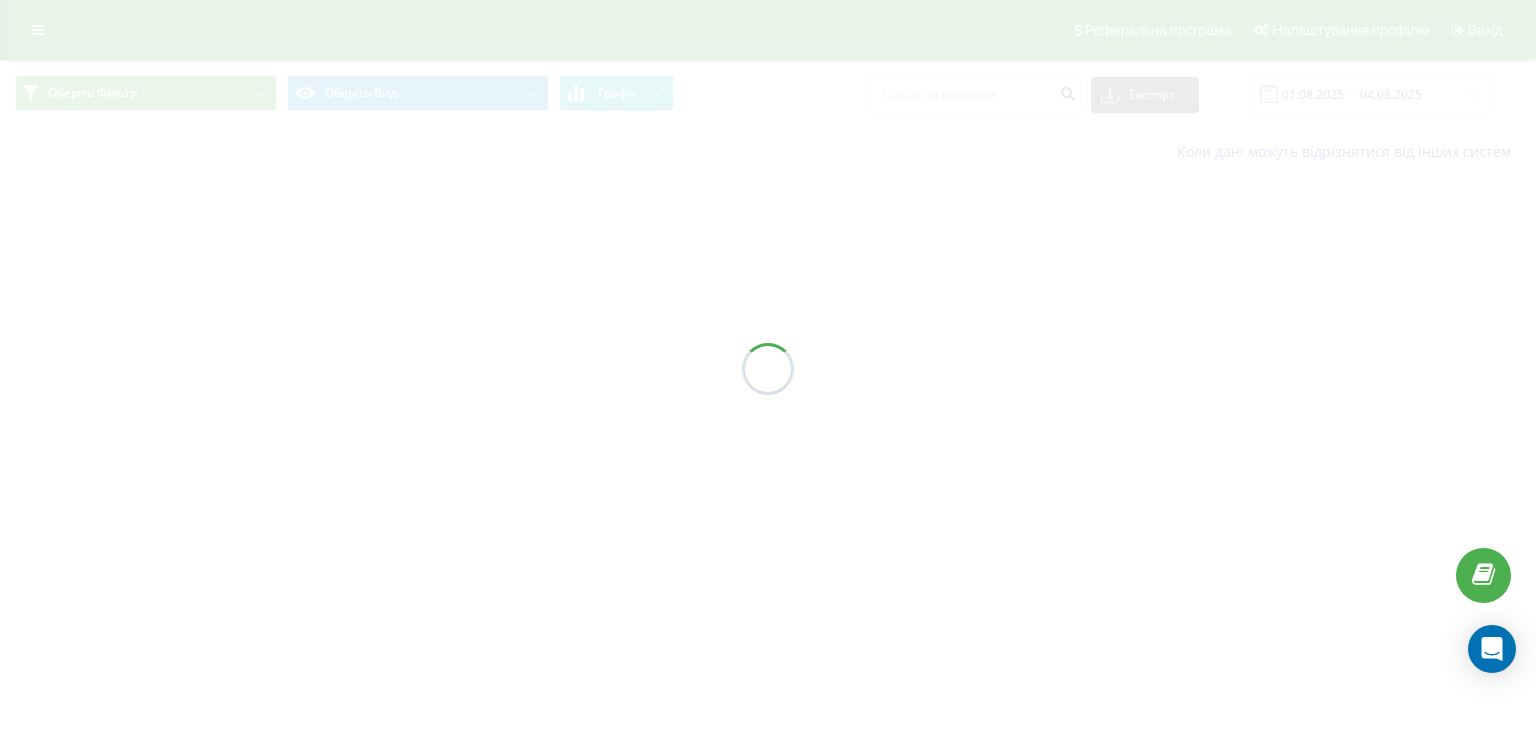 scroll, scrollTop: 0, scrollLeft: 0, axis: both 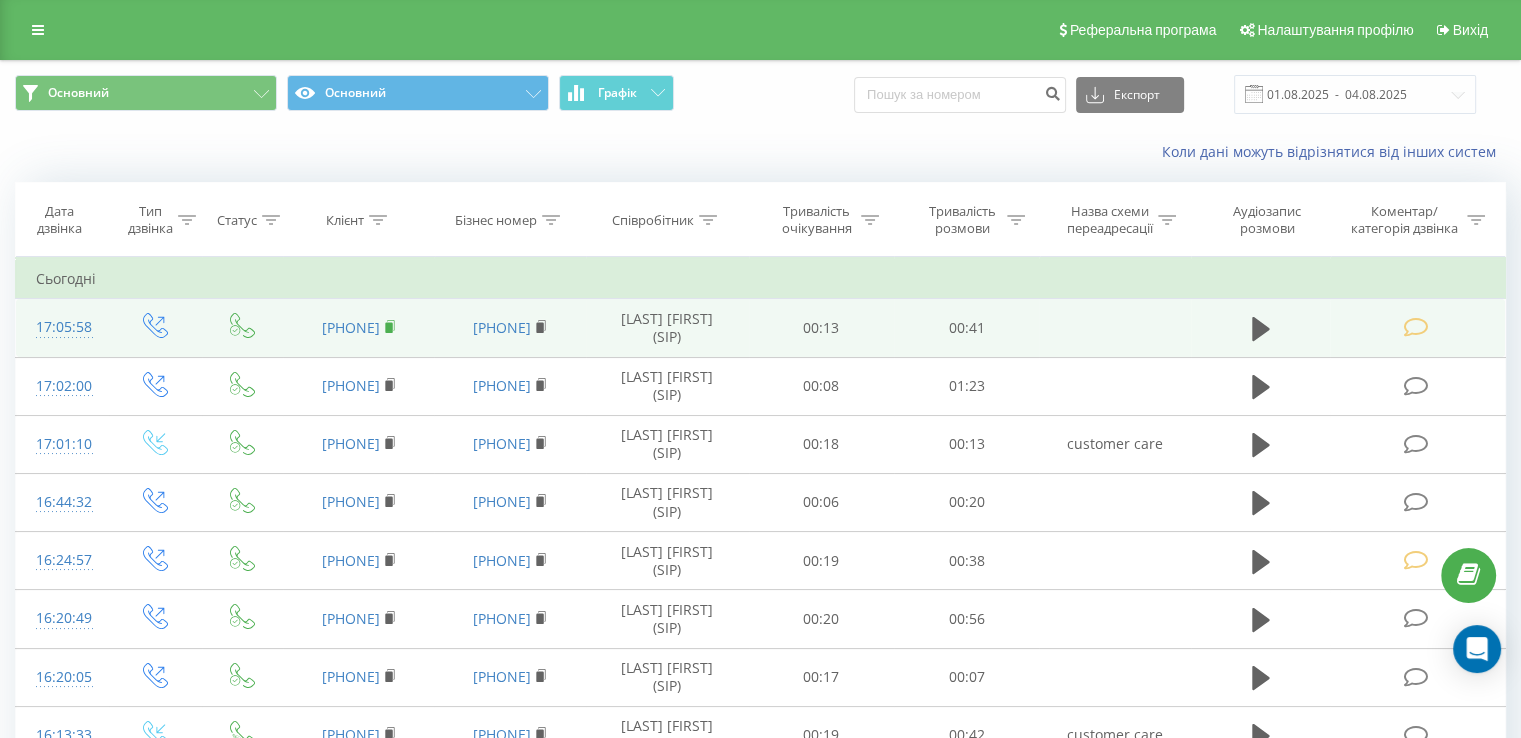 click 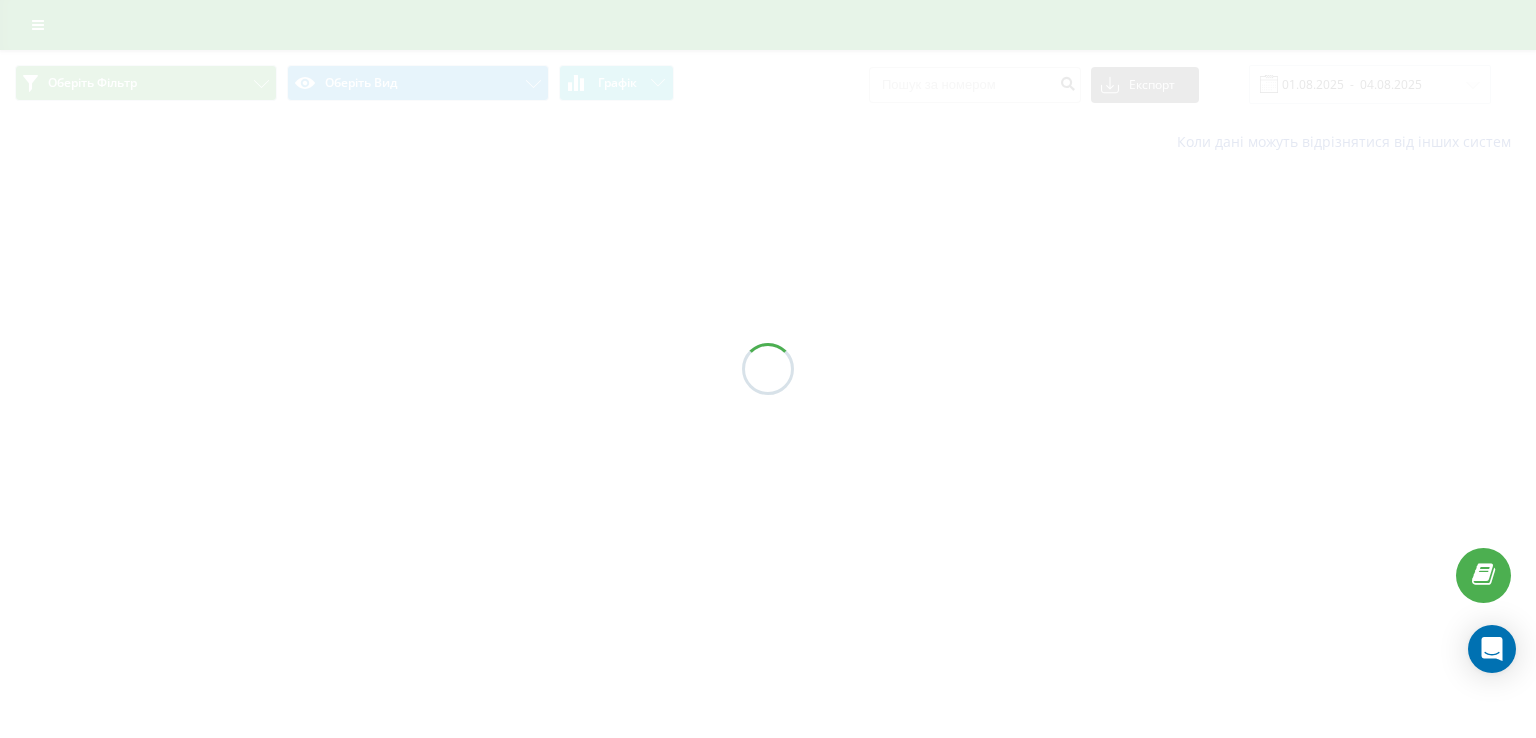 scroll, scrollTop: 0, scrollLeft: 0, axis: both 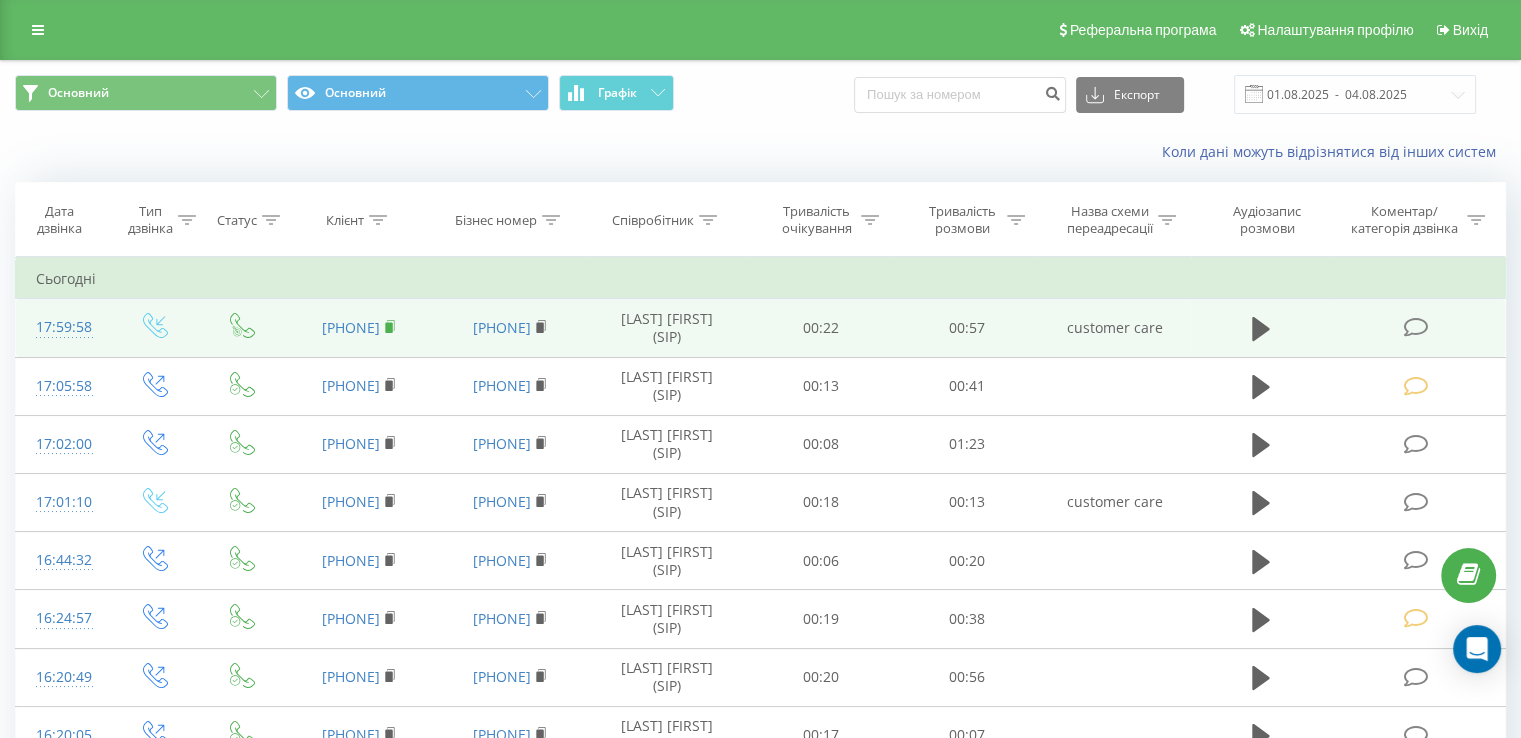 click 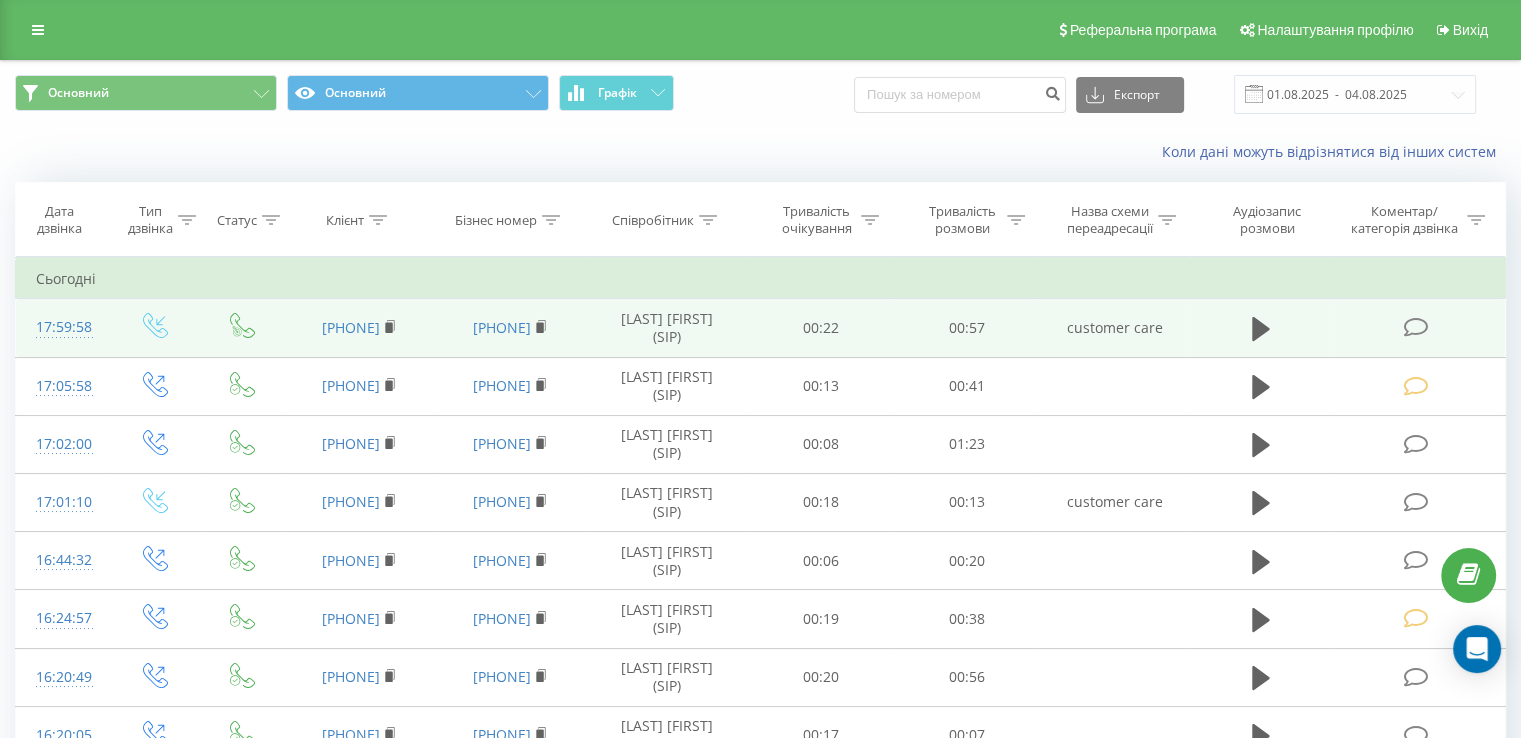 click at bounding box center (1417, 328) 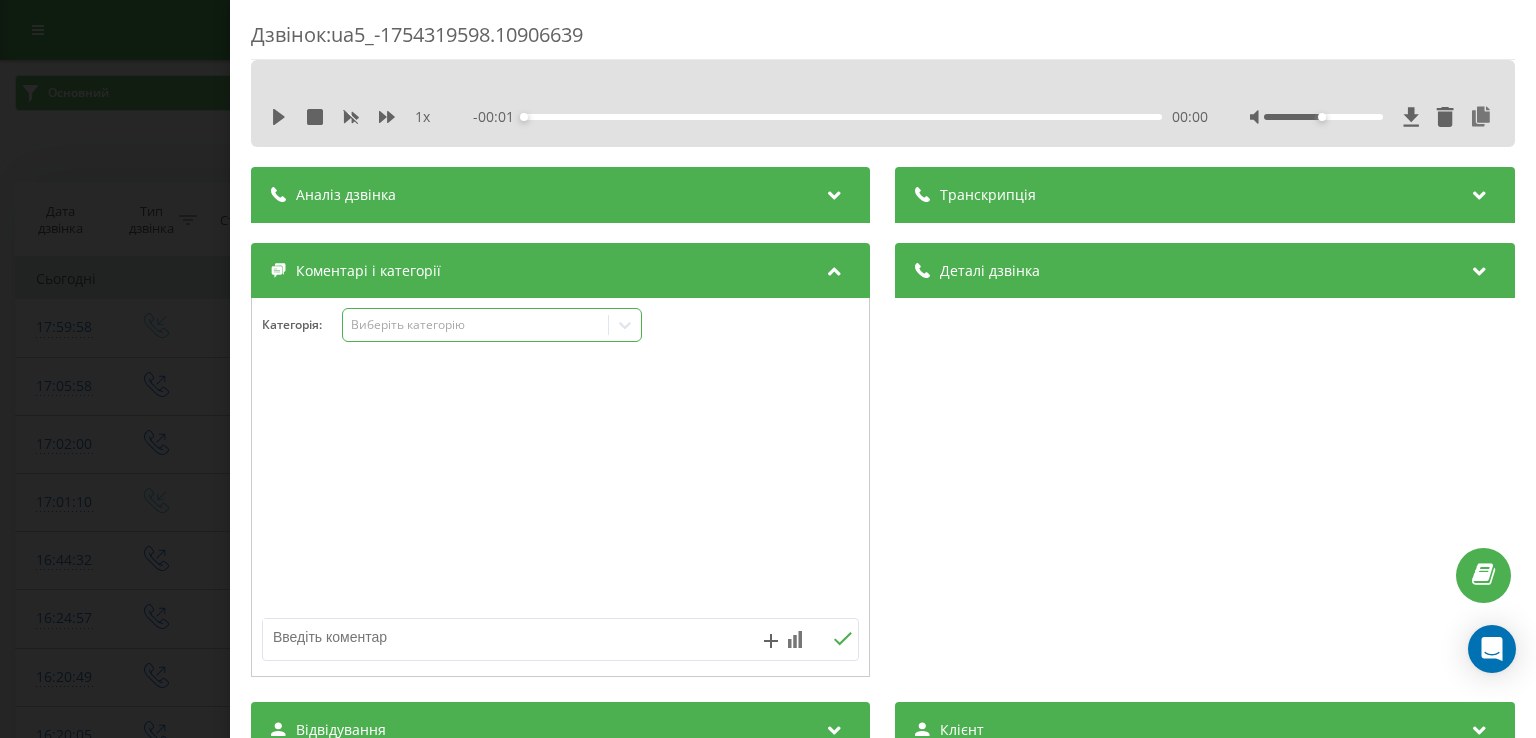 click on "Виберіть категорію" at bounding box center [492, 325] 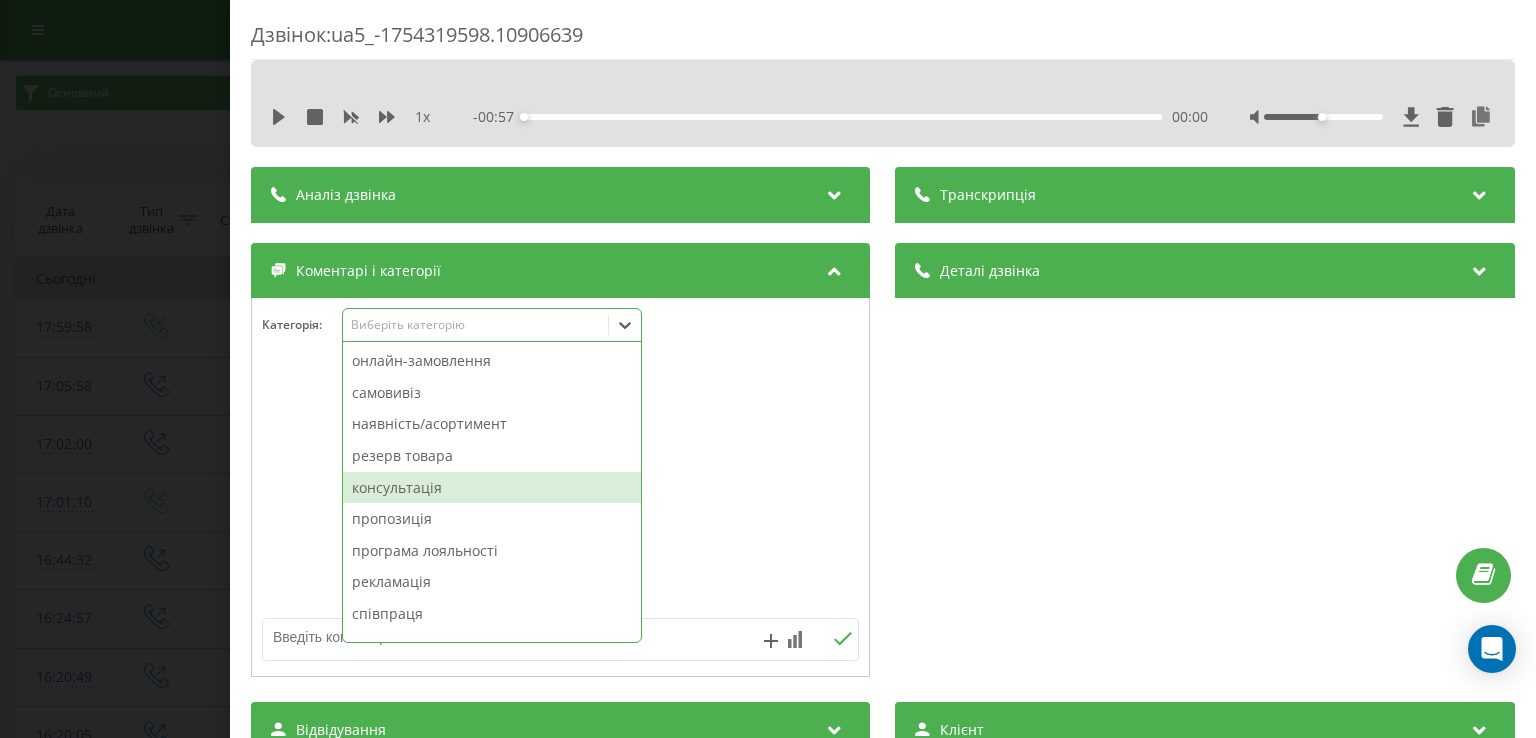 click on "консультація" at bounding box center [492, 488] 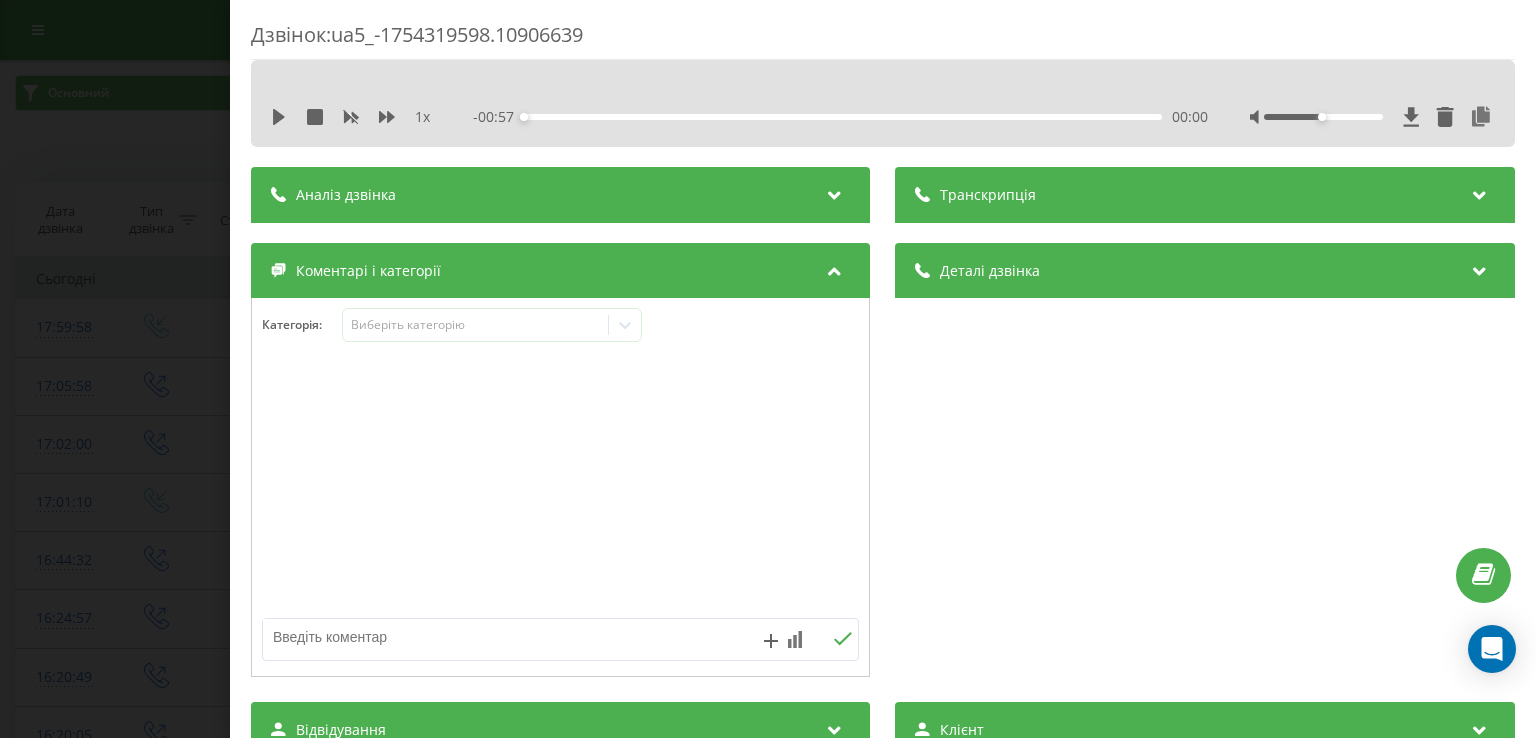 click on "Дзвінок :  ua5_-1754319598.10906639   1 x  - 00:57 00:00   00:00   Транскрипція Для AI-аналізу майбутніх дзвінків  налаштуйте та активуйте профіль на сторінці . Якщо профіль вже є і дзвінок відповідає його умовам, оновіть сторінку через 10 хвилин - AI аналізує поточний дзвінок. Аналіз дзвінка Для AI-аналізу майбутніх дзвінків  налаштуйте та активуйте профіль на сторінці . Якщо профіль вже є і дзвінок відповідає його умовам, оновіть сторінку через 10 хвилин - AI аналізує поточний дзвінок. Деталі дзвінка Загальне Дата дзвінка 2025-08-04 17:59:58 Тип дзвінка Вхідний Статус дзвінка Цільовий 380971356848 :" at bounding box center (768, 369) 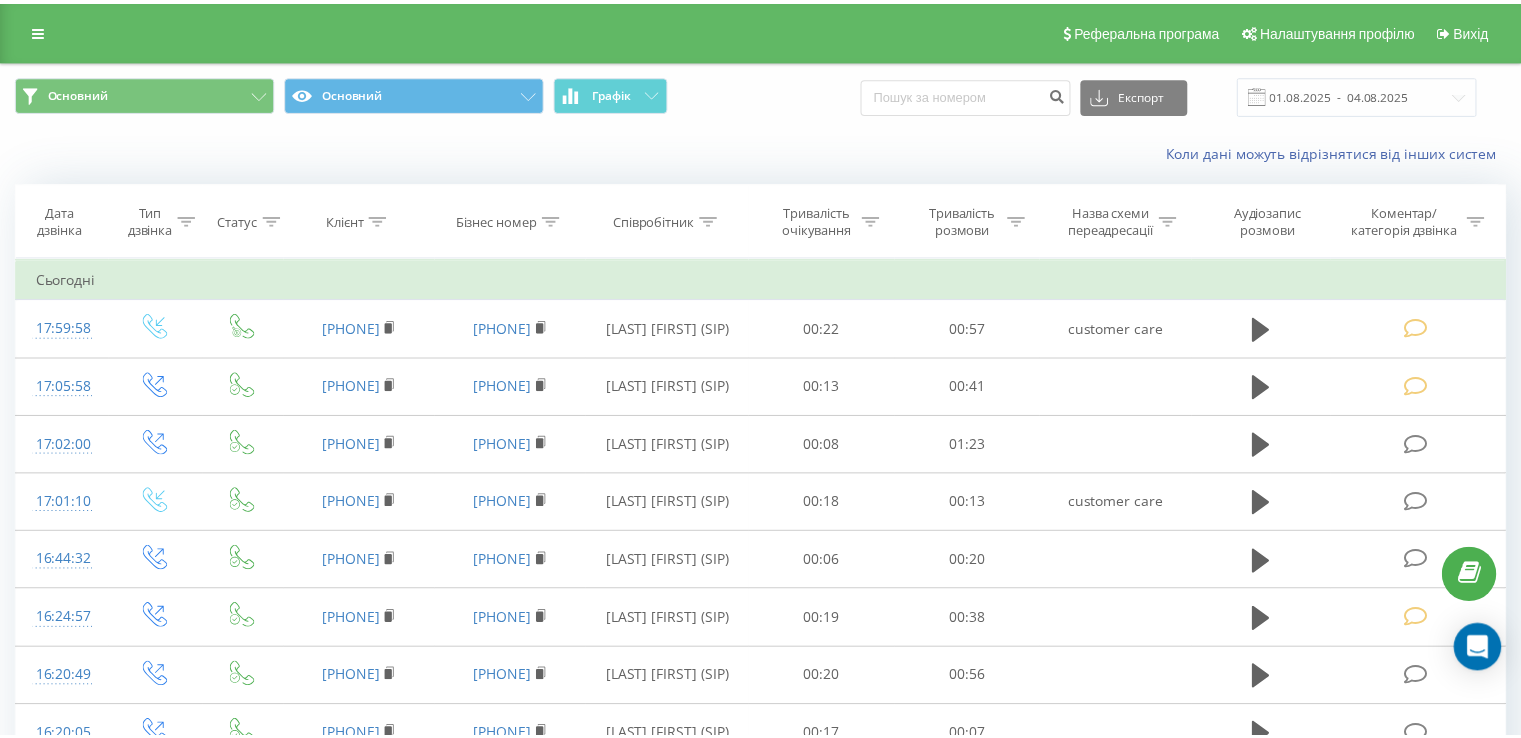 scroll, scrollTop: 0, scrollLeft: 0, axis: both 